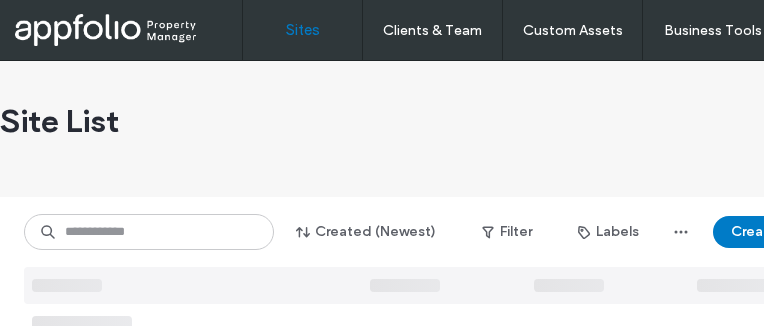scroll, scrollTop: 0, scrollLeft: 0, axis: both 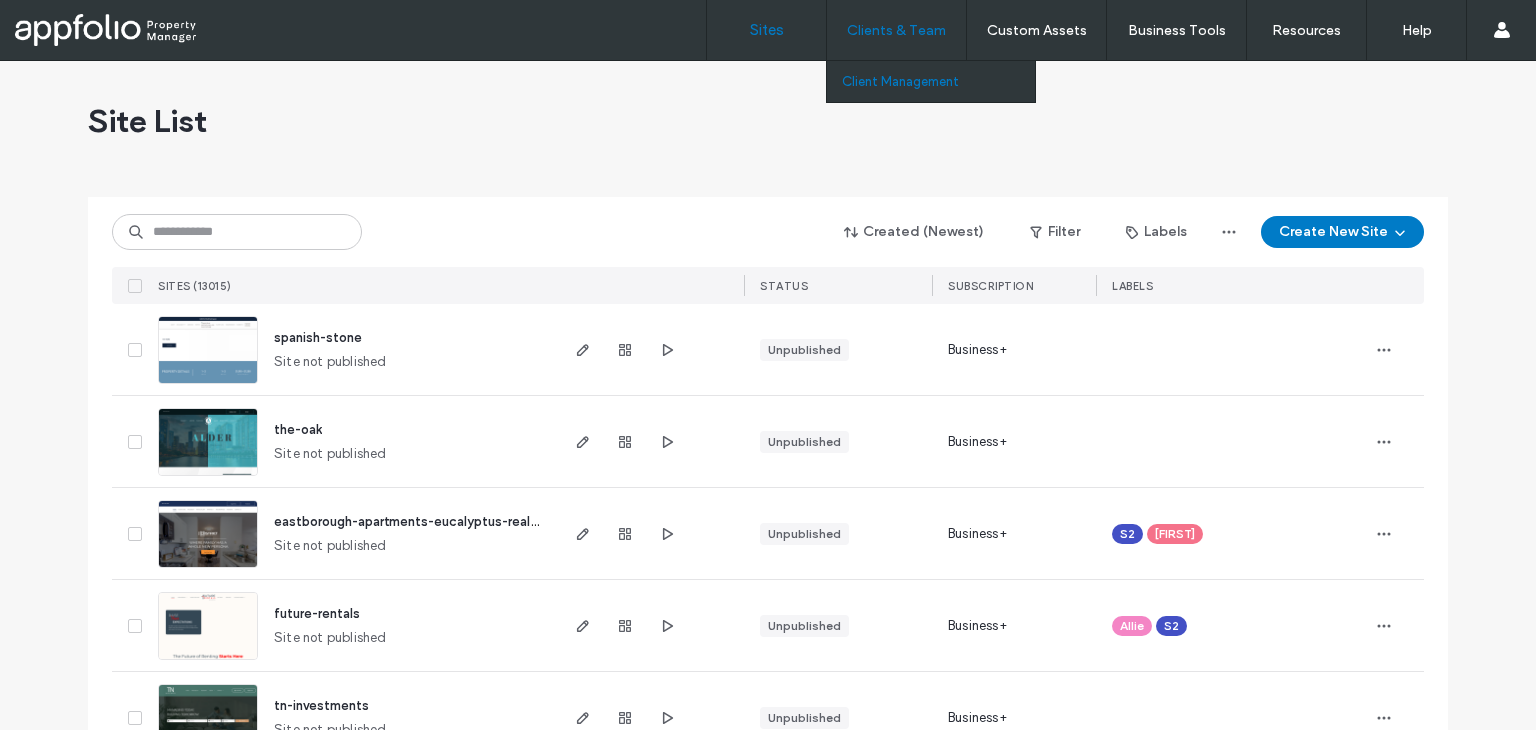 click on "Client Management" at bounding box center (938, 81) 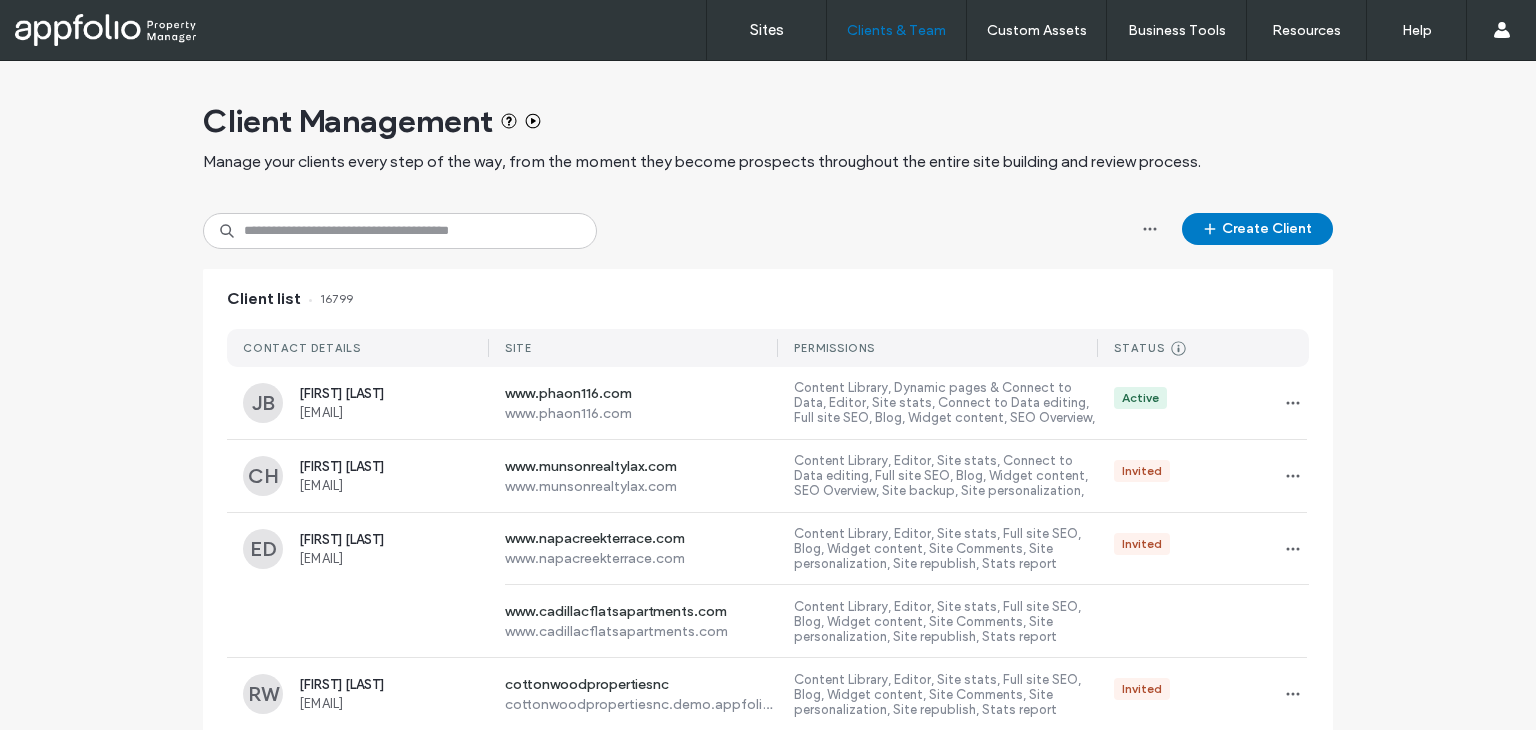 click on "Client Management Manage your clients every step of the way, from the moment they become prospects
throughout the entire site building and review process." at bounding box center (768, 137) 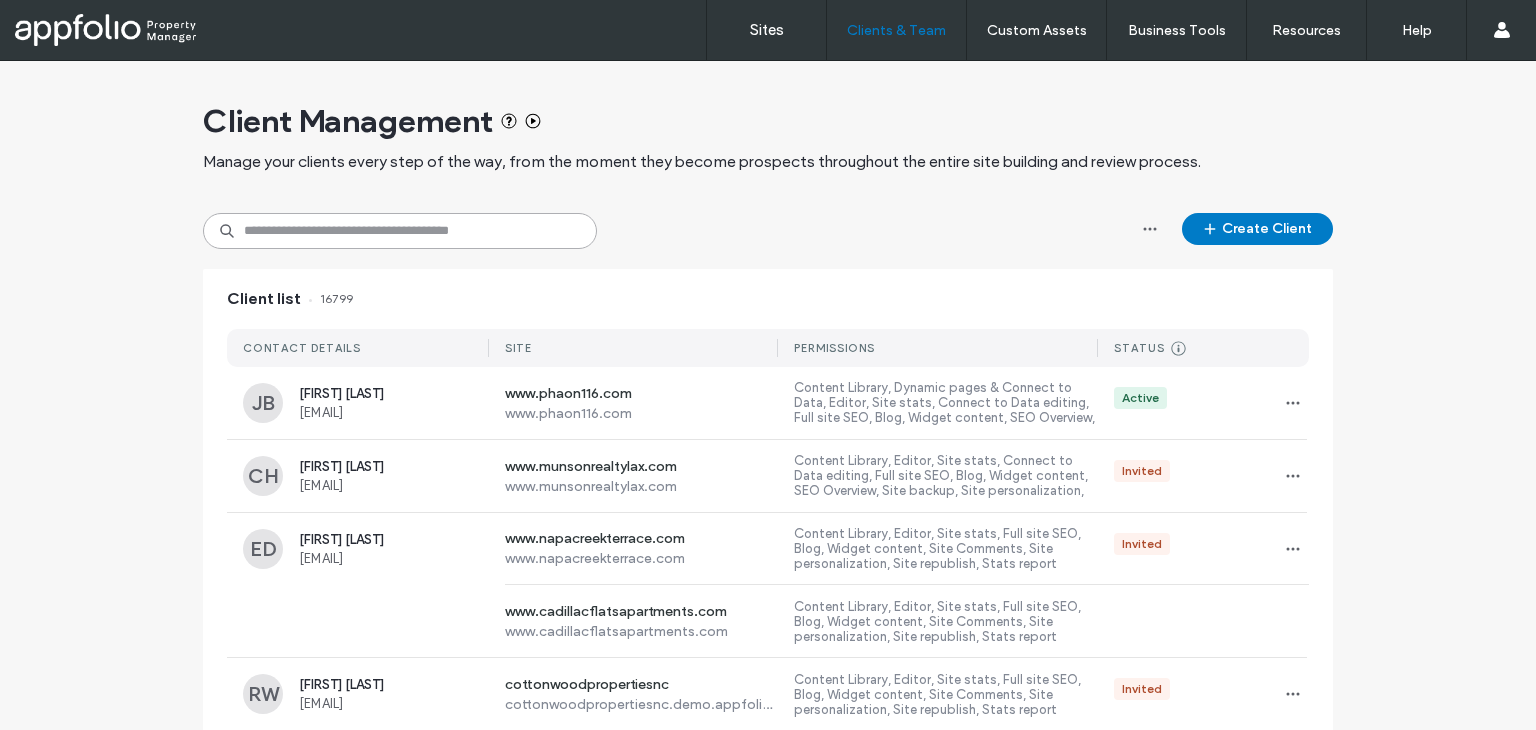 click at bounding box center (400, 231) 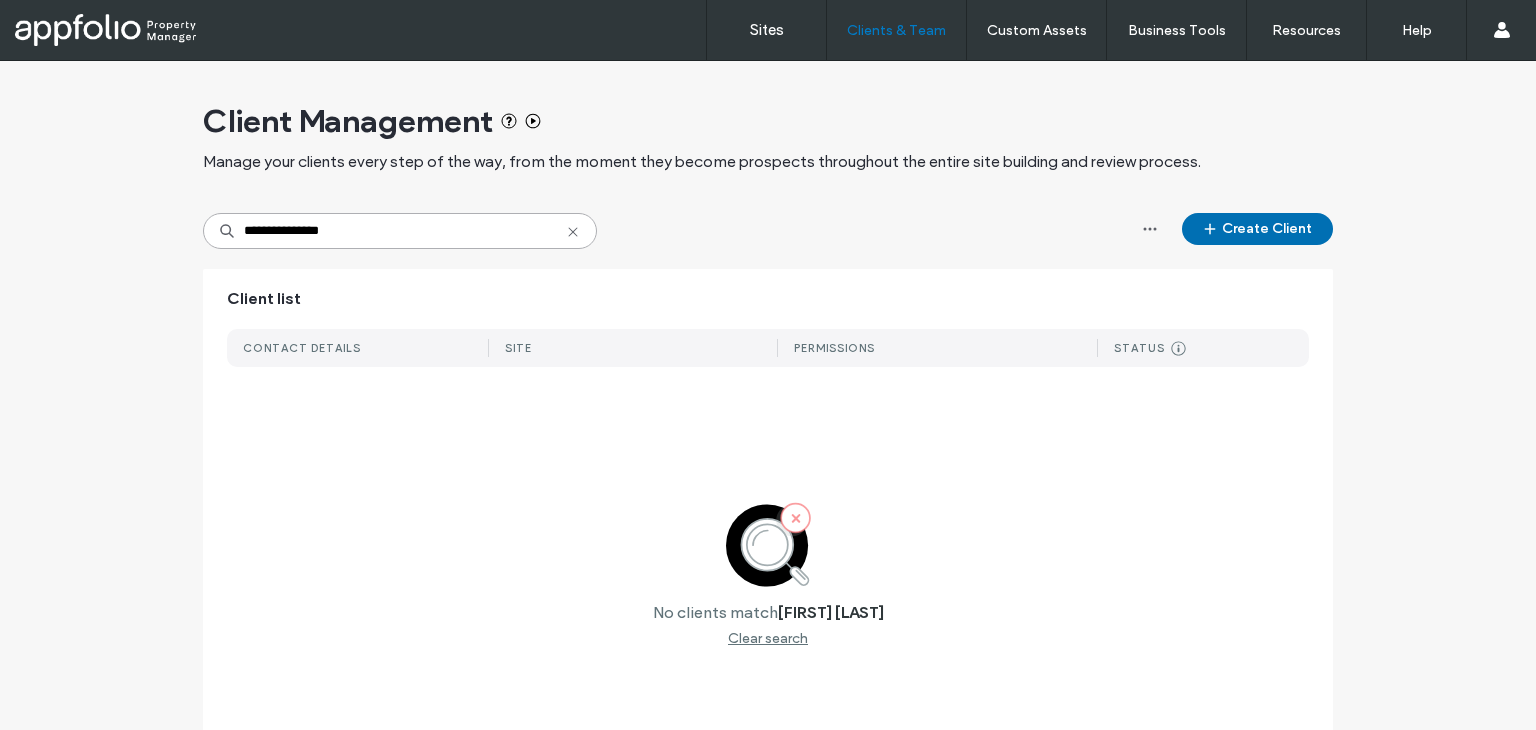 type on "**********" 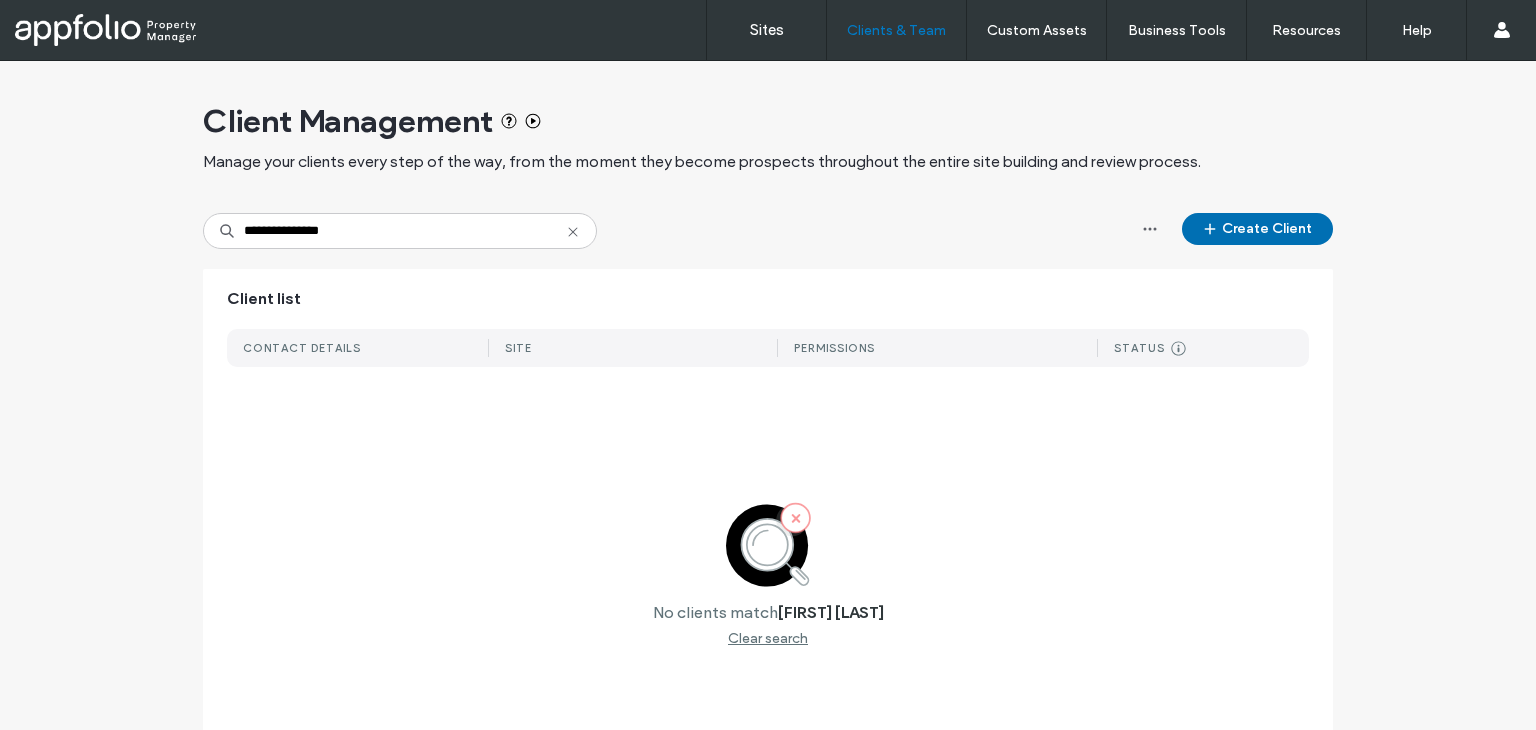 click on "Create Client" at bounding box center [1257, 229] 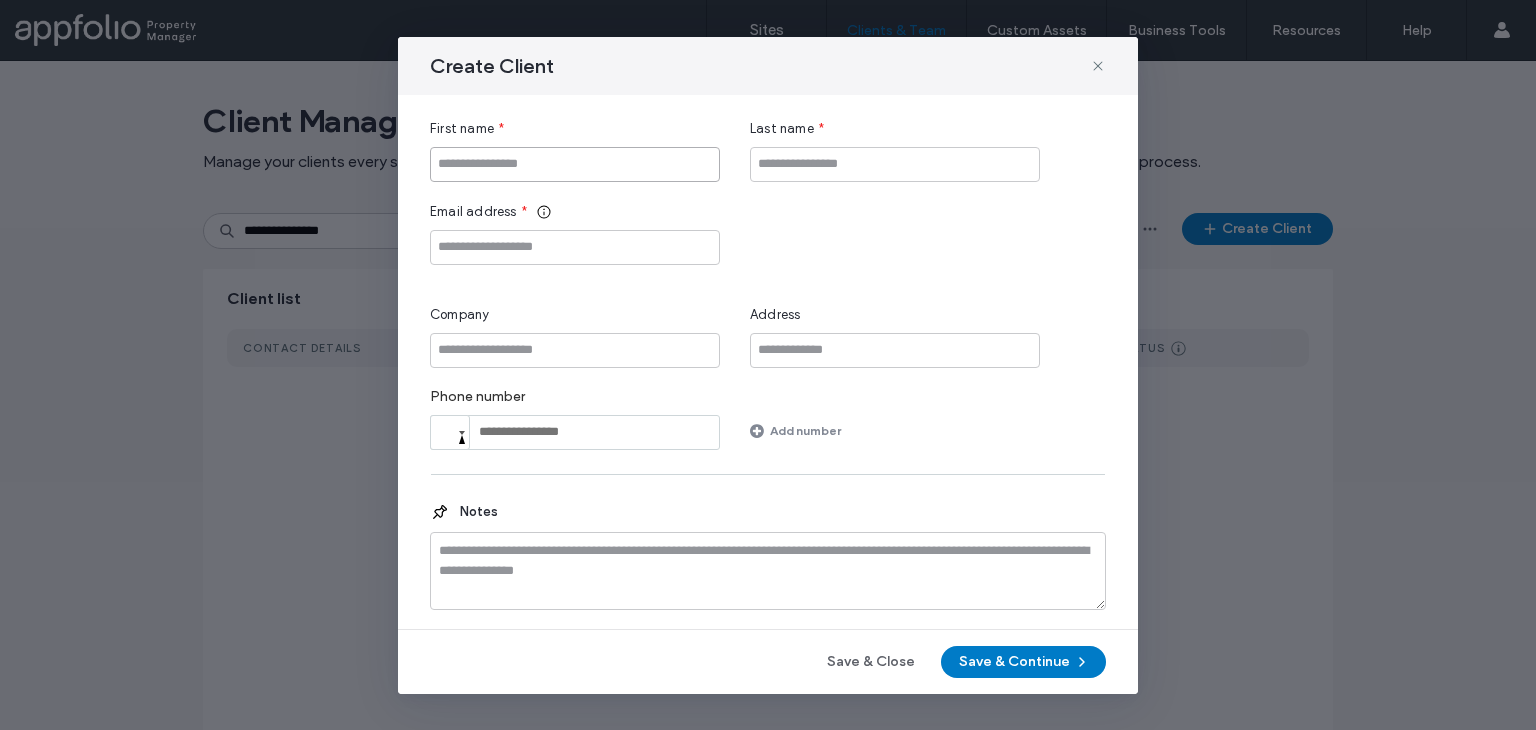 click at bounding box center [575, 164] 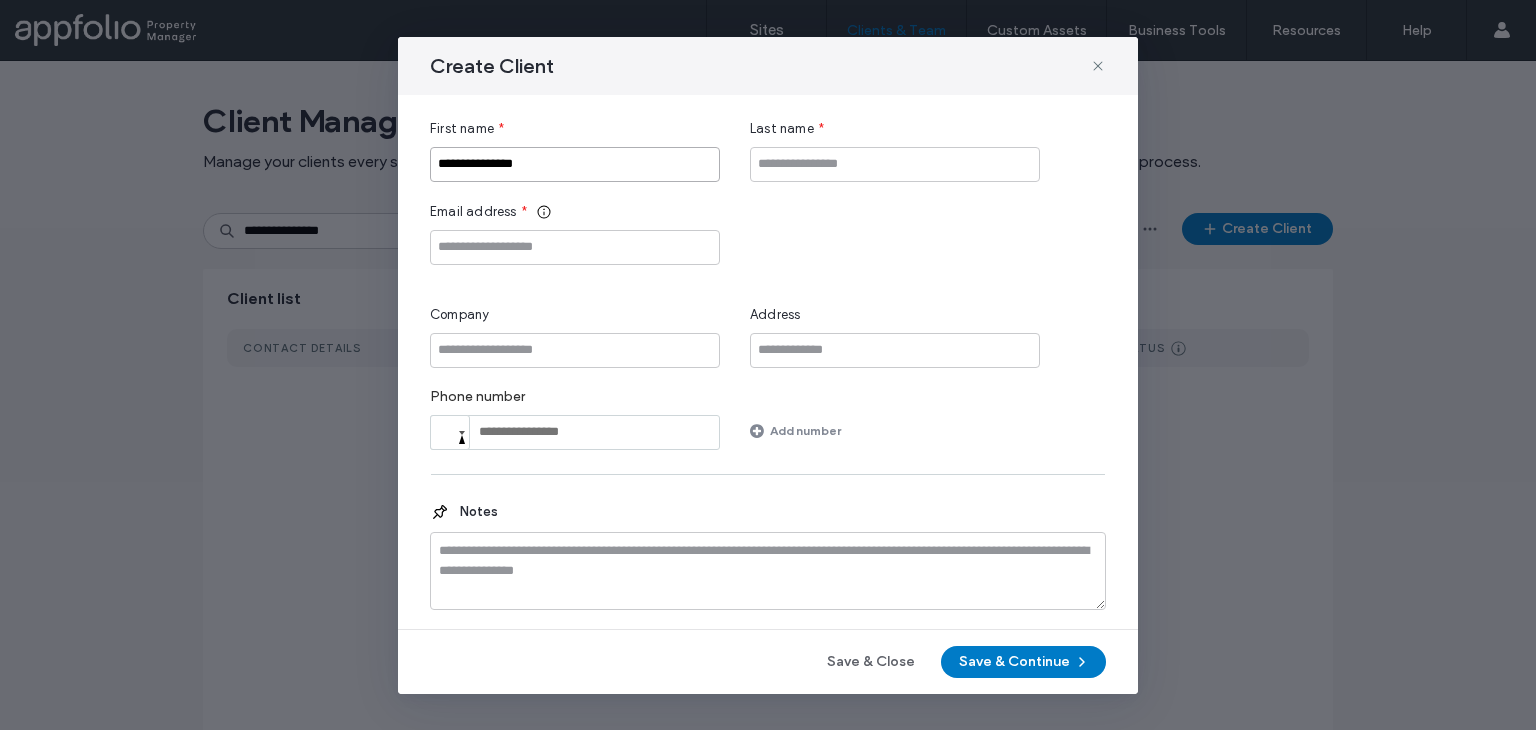 drag, startPoint x: 587, startPoint y: 173, endPoint x: 508, endPoint y: 178, distance: 79.15807 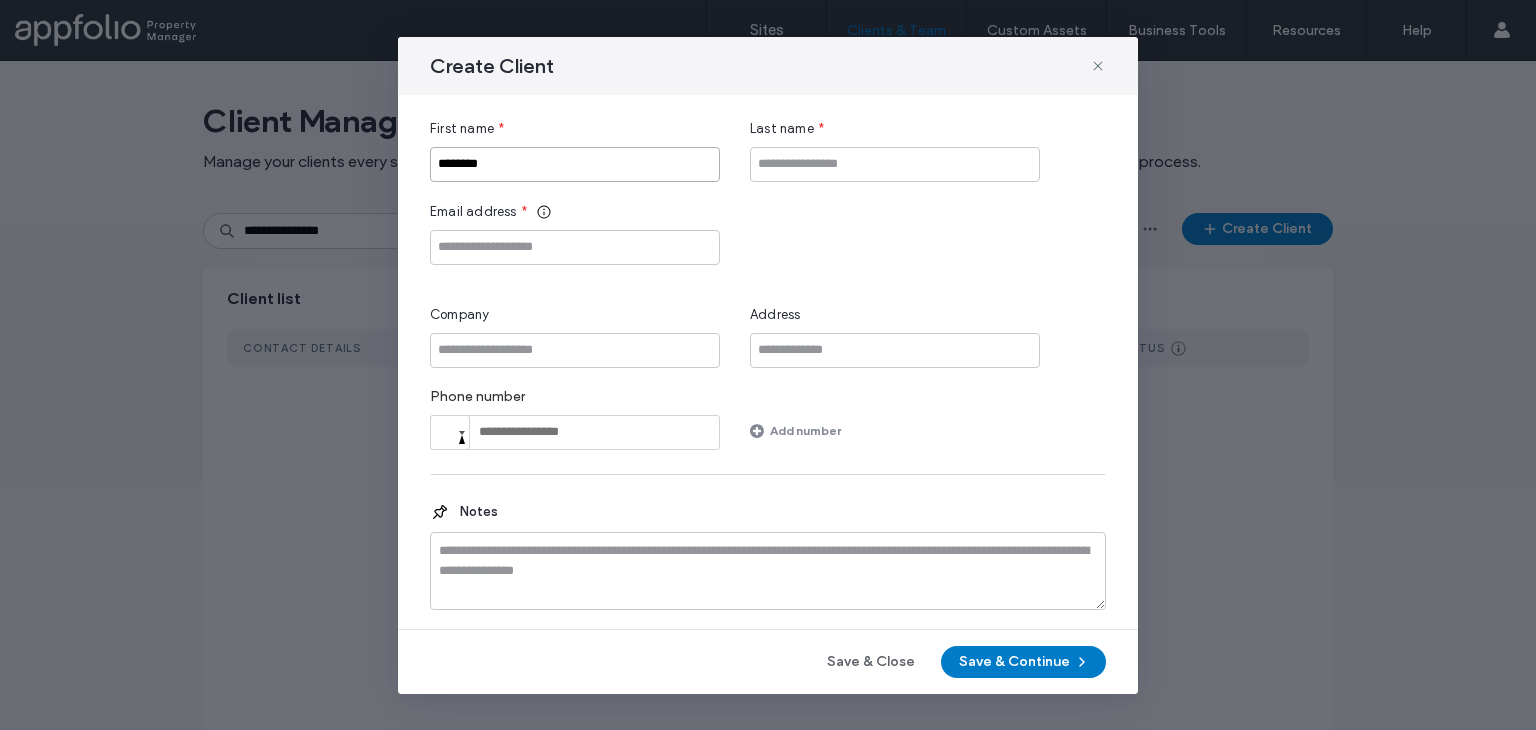type on "*******" 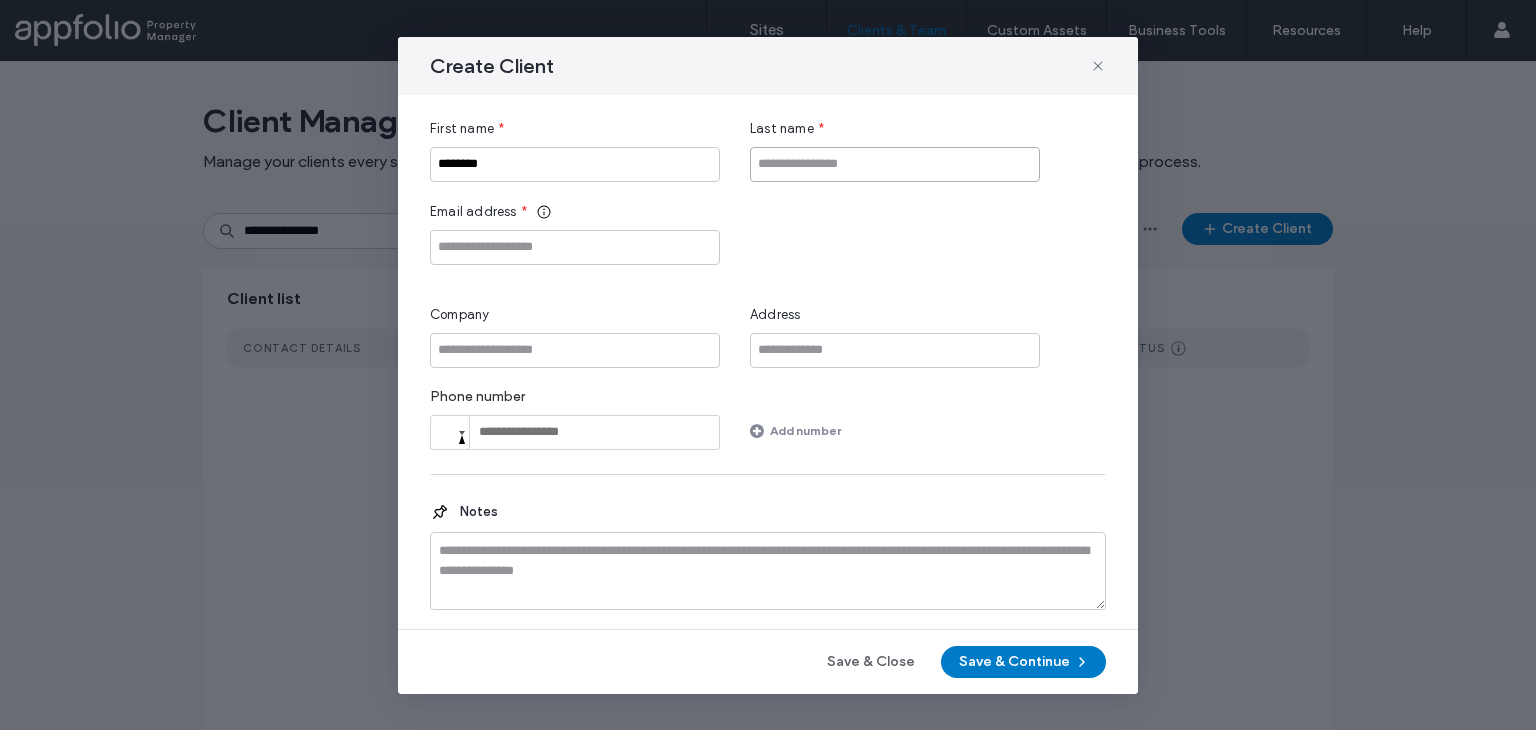 click at bounding box center (895, 164) 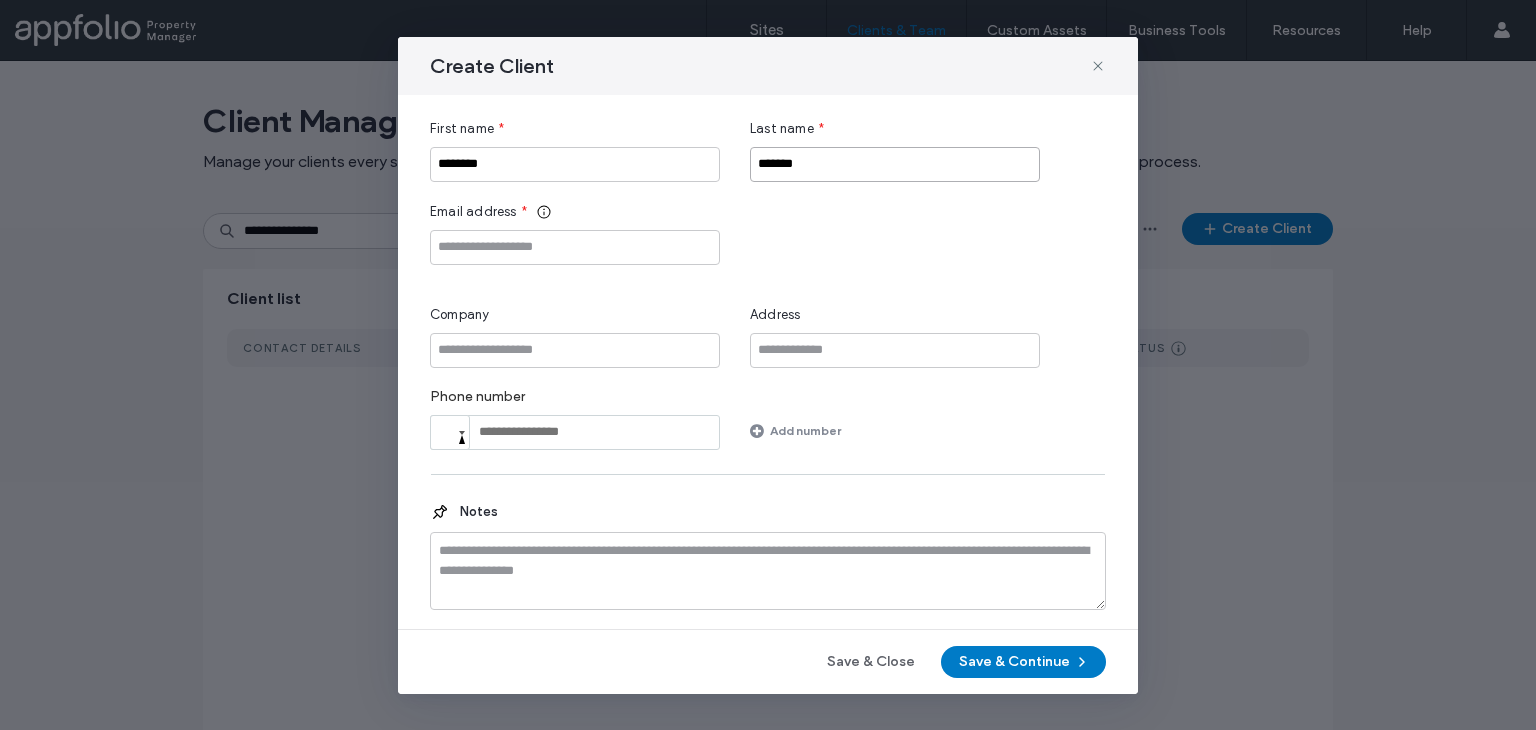 type on "*******" 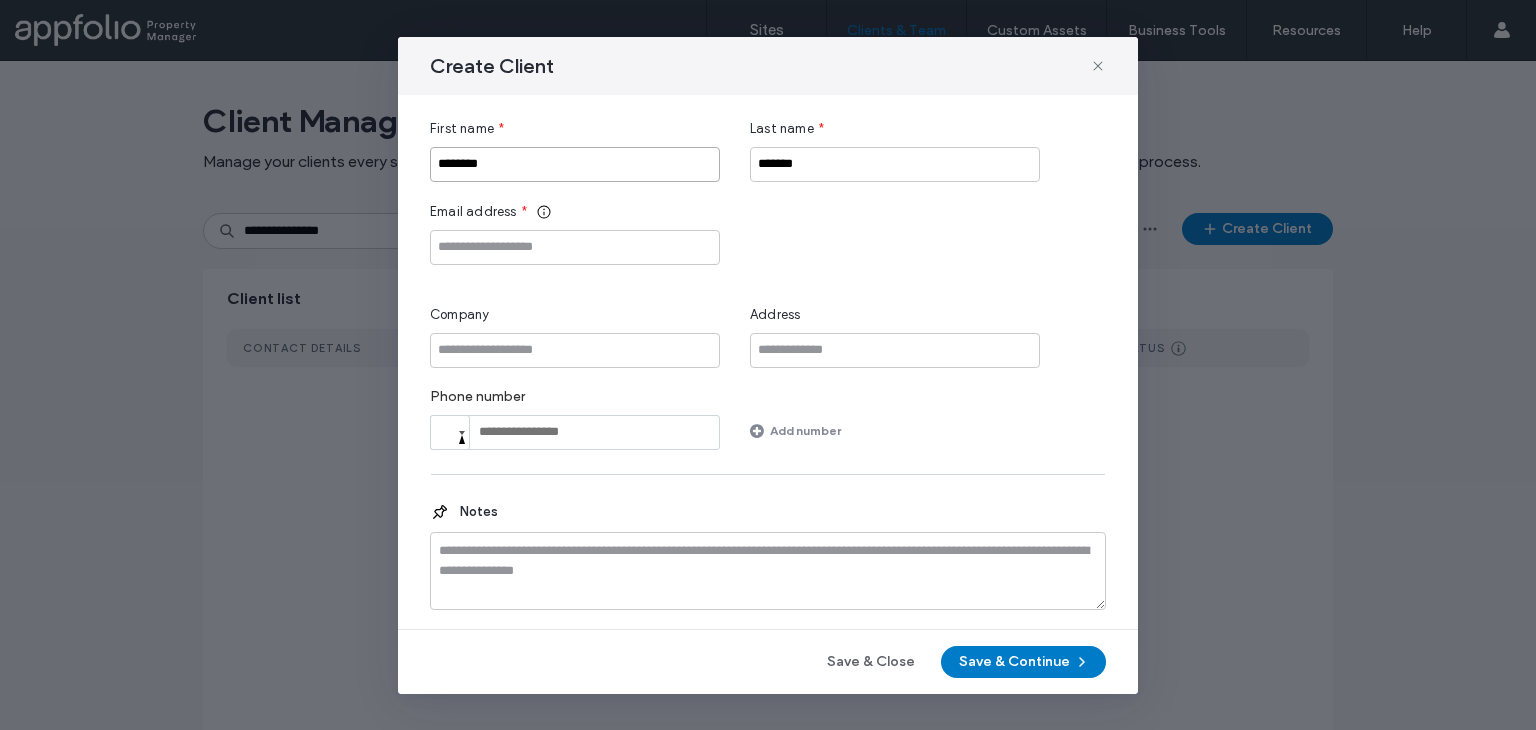 click on "*******" at bounding box center [575, 164] 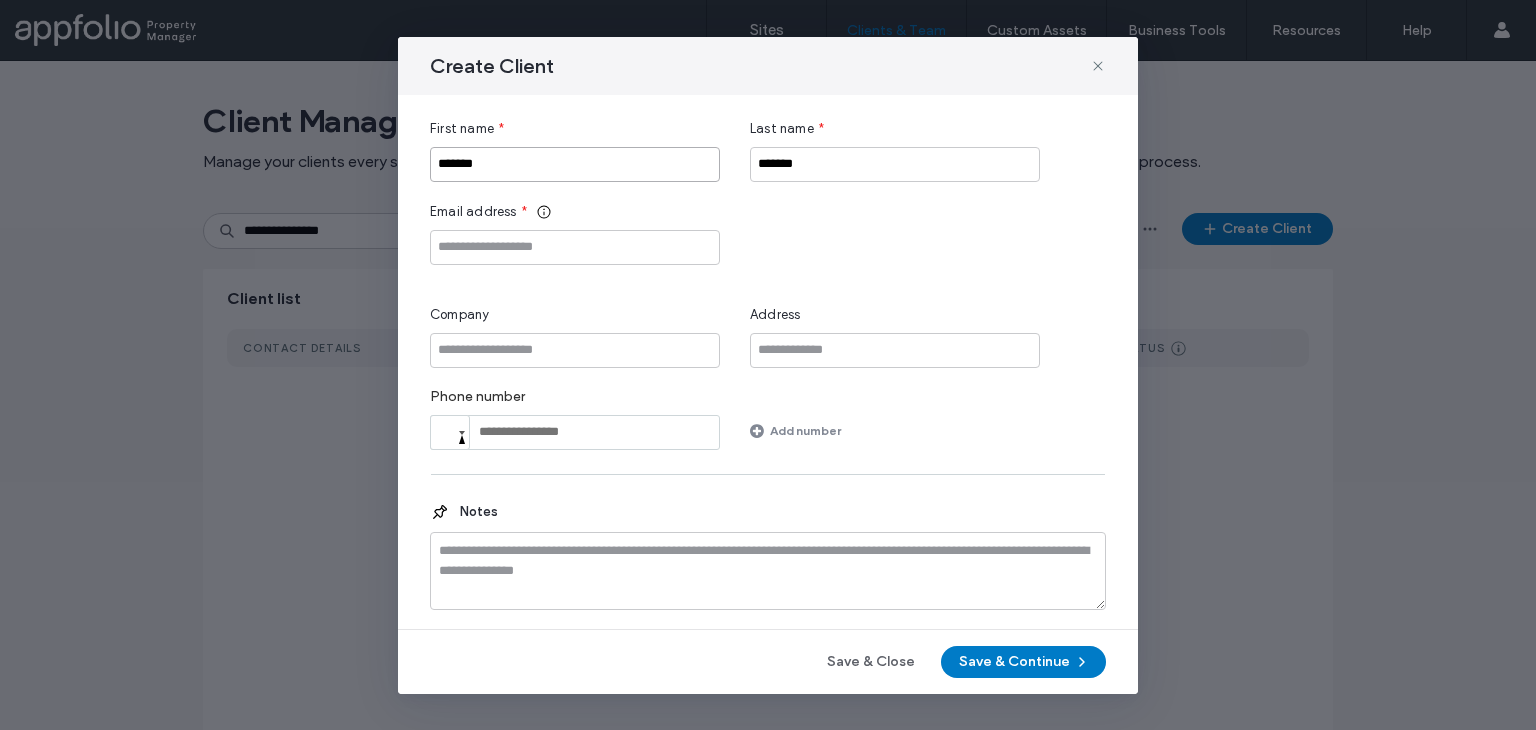 type on "*******" 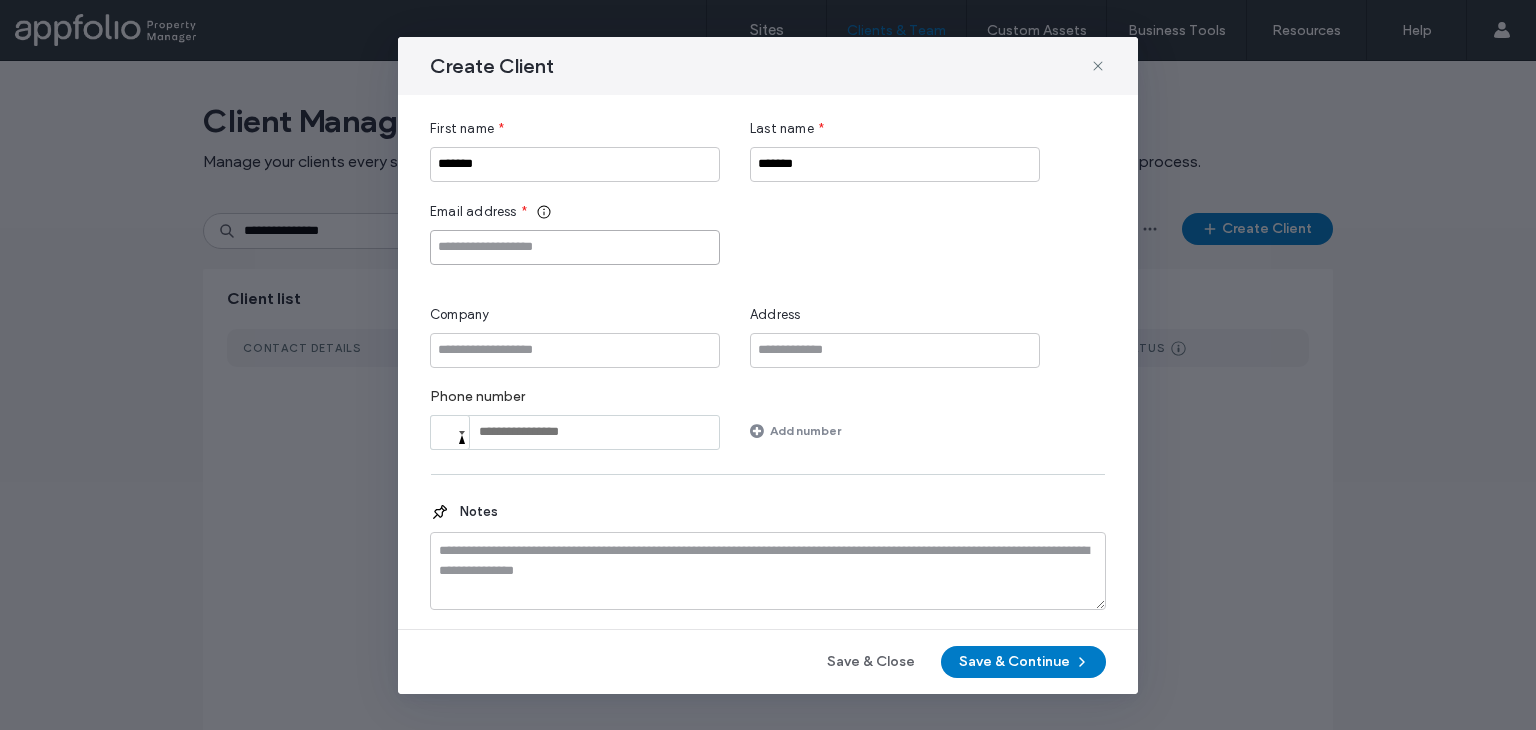 click at bounding box center (575, 247) 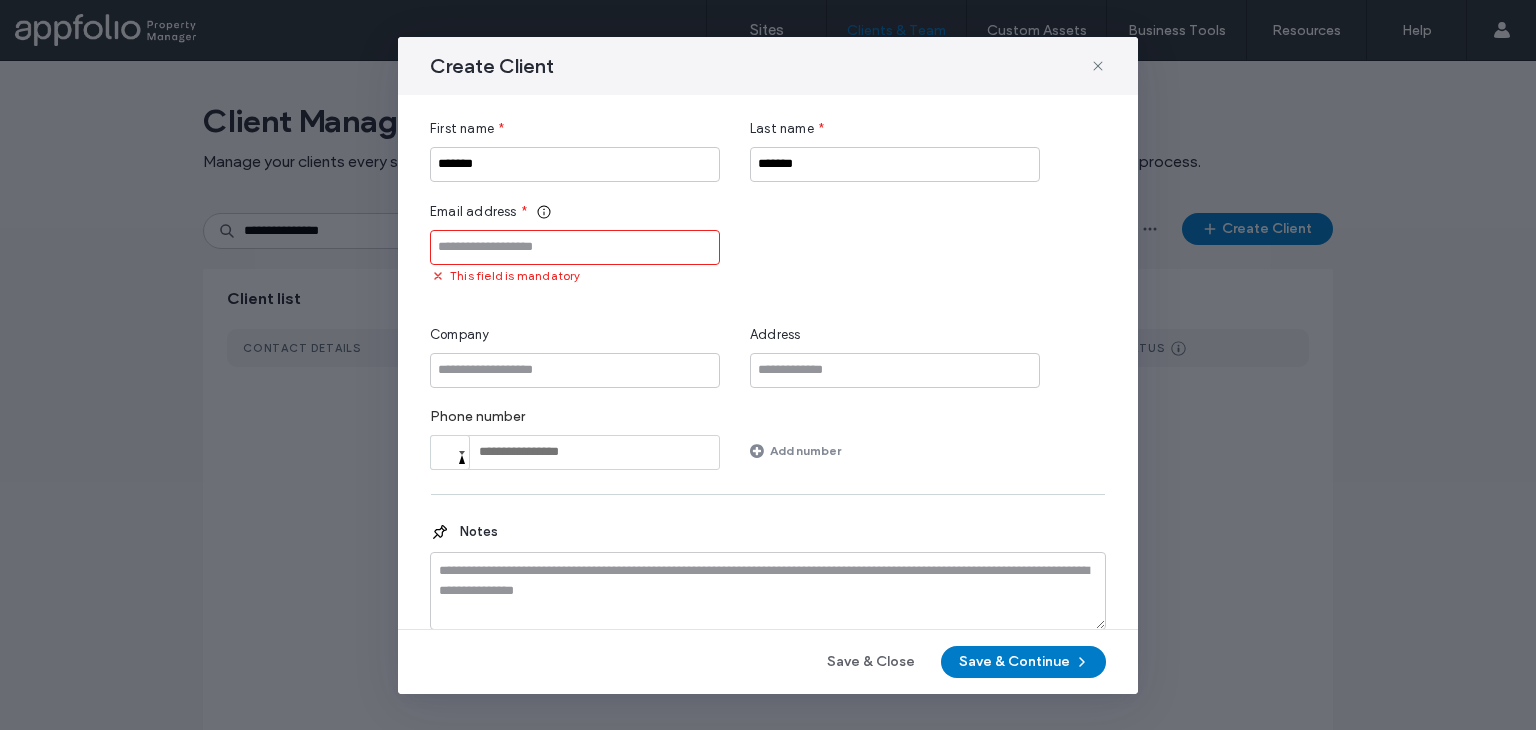 paste on "**********" 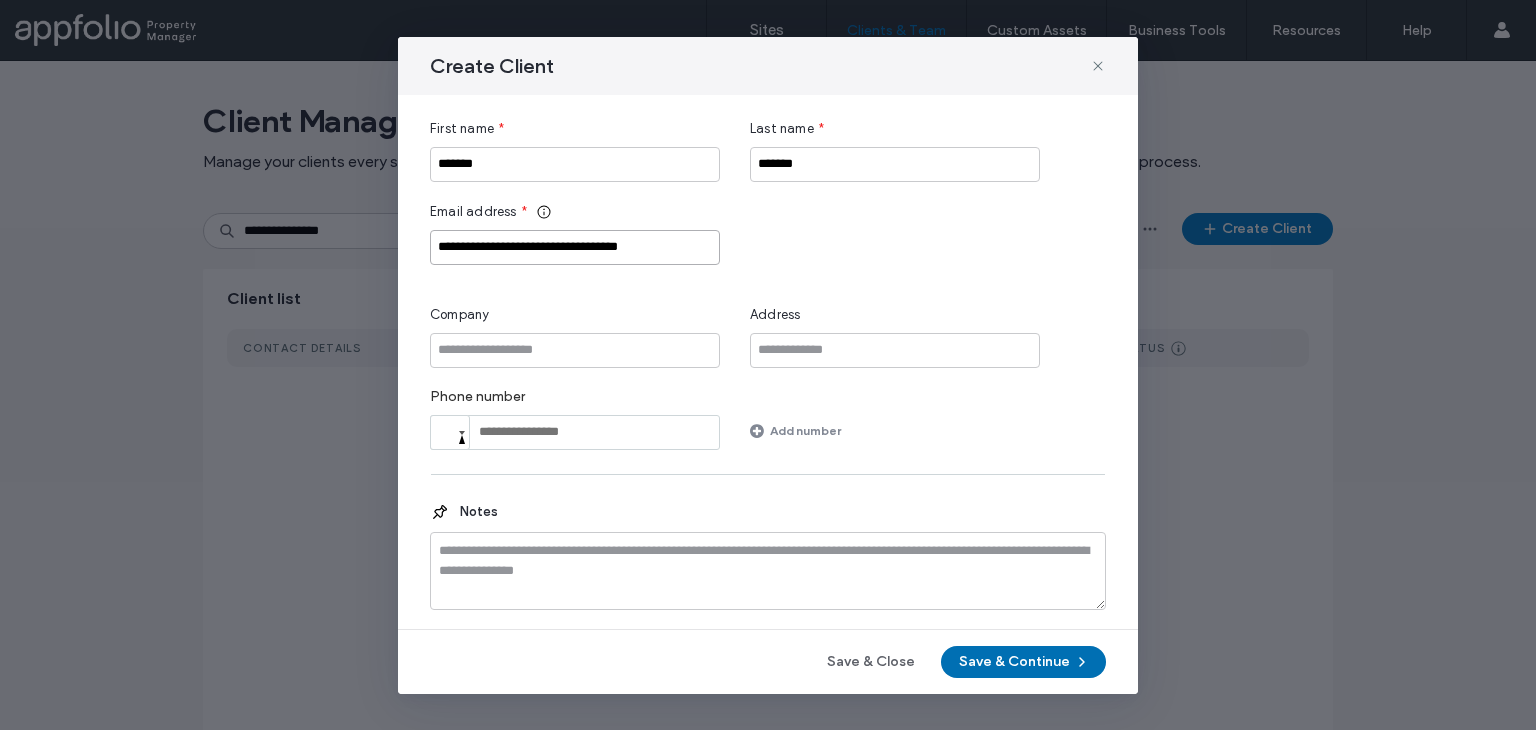 type on "**********" 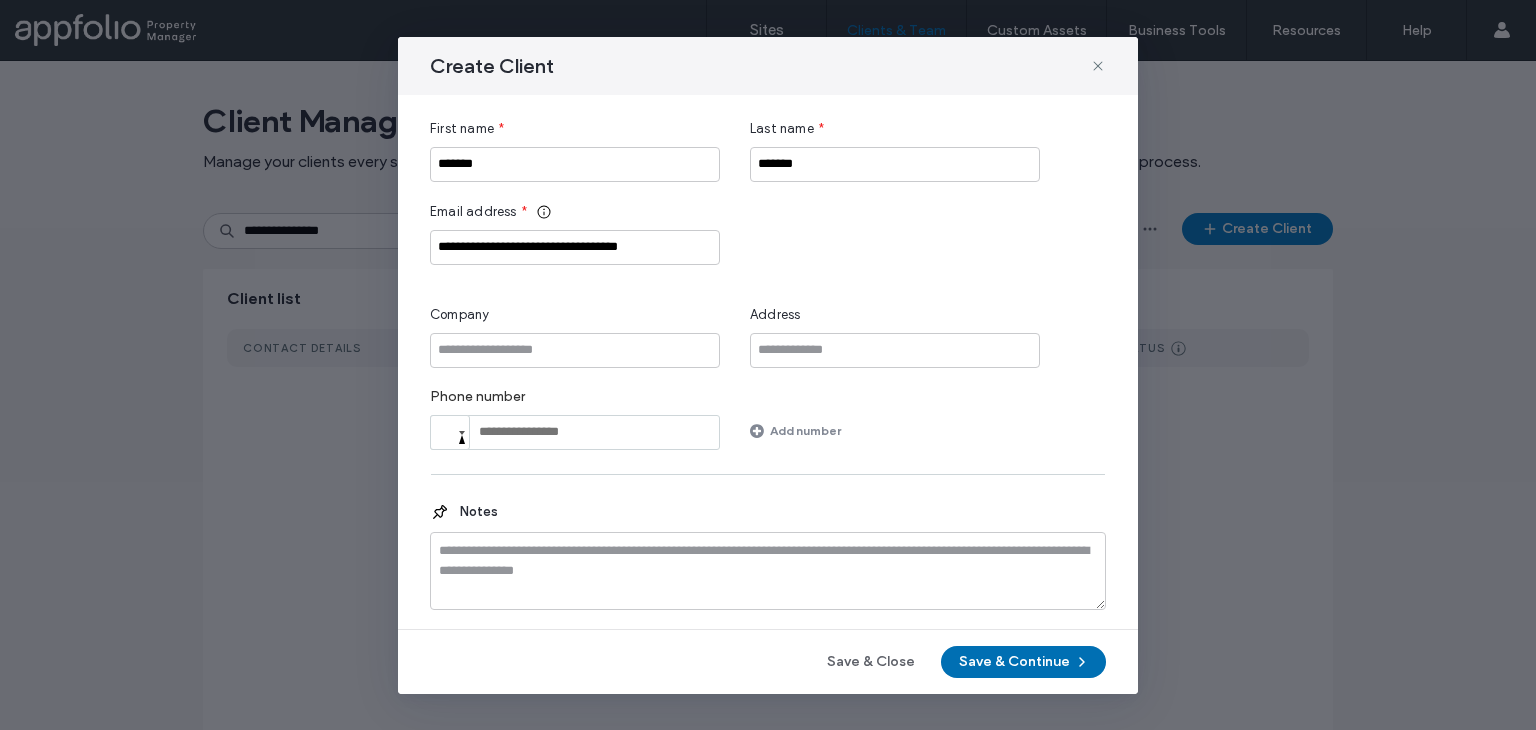 click on "Save & Continue" at bounding box center (1023, 662) 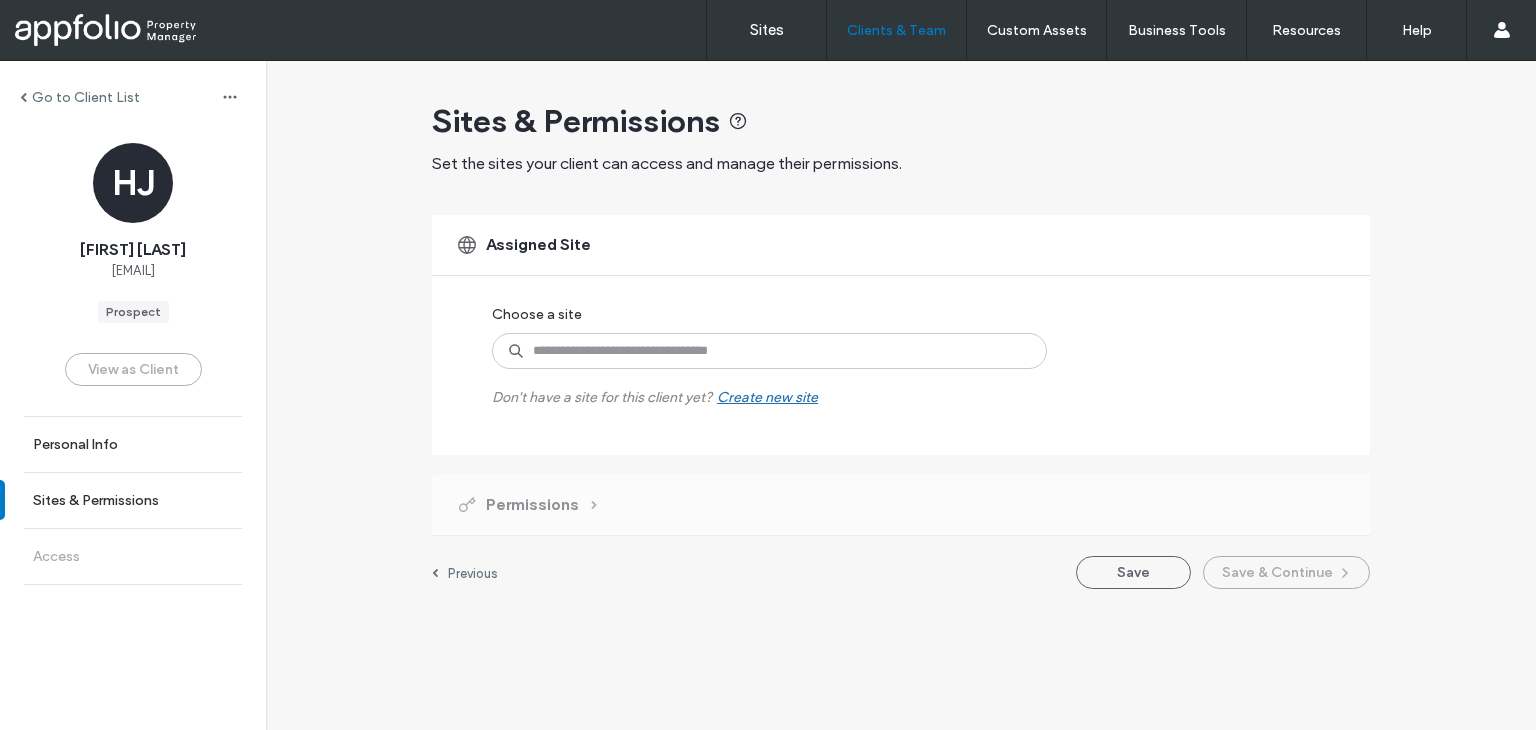 click on "Don't have a site for this client yet? Create new site" at bounding box center [655, 387] 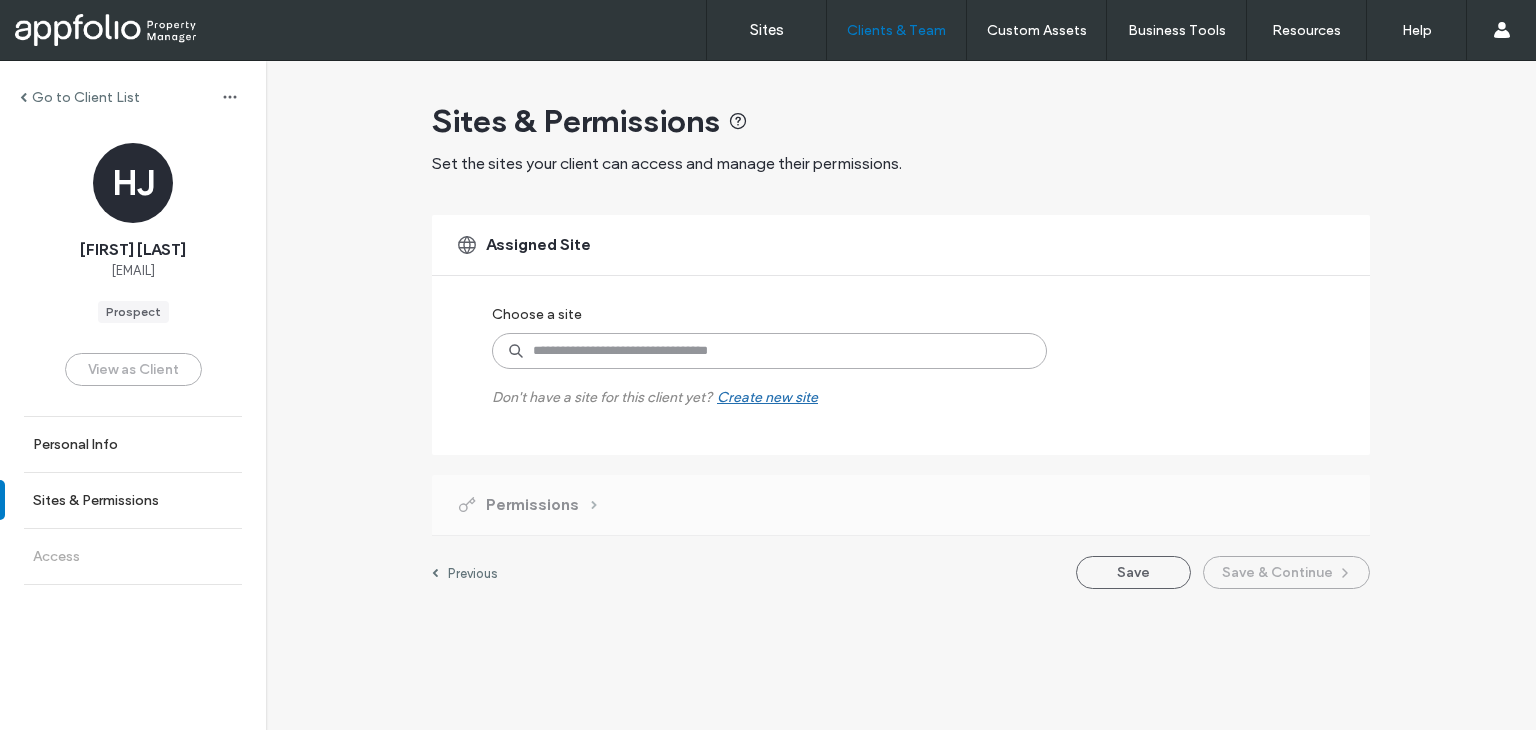 click at bounding box center [769, 351] 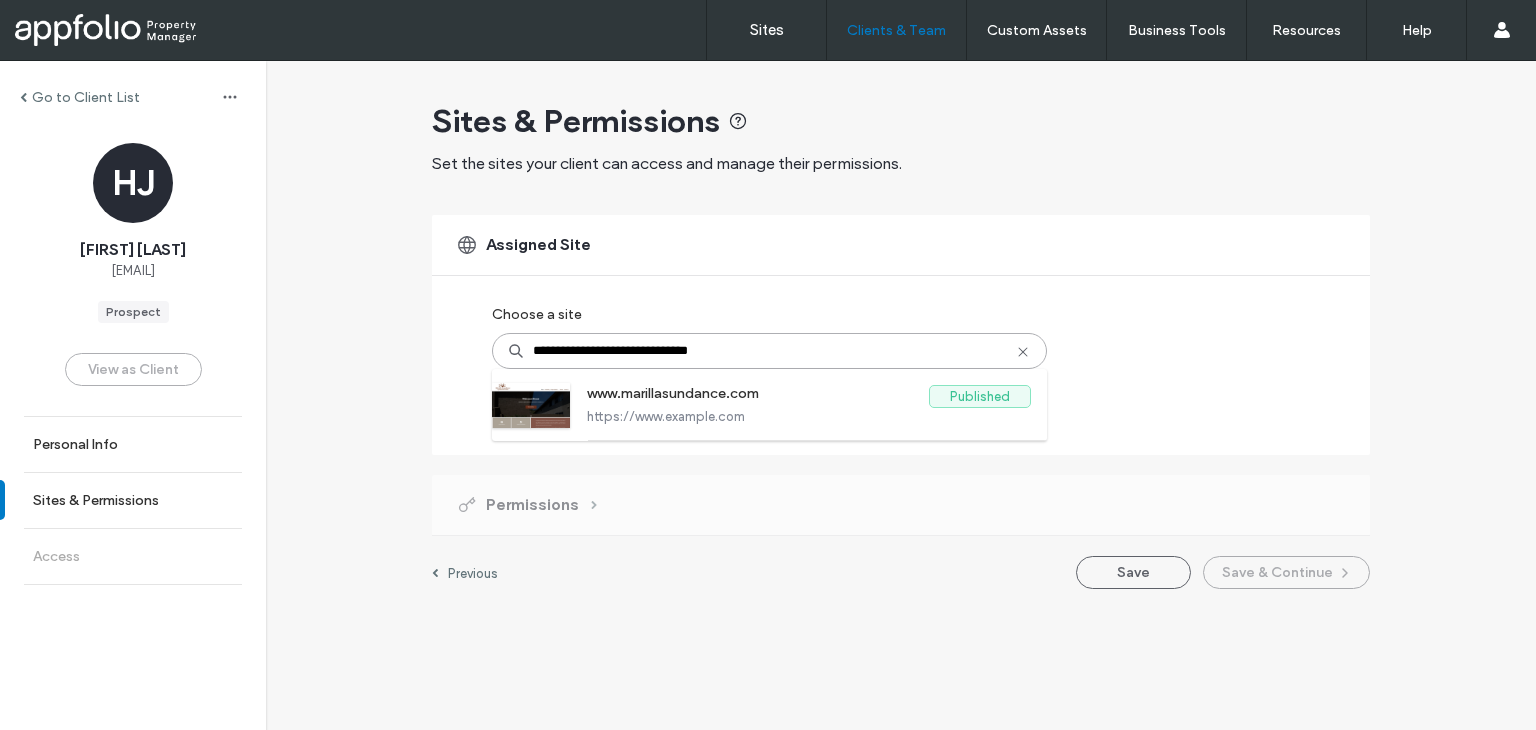 drag, startPoint x: 617, startPoint y: 347, endPoint x: 486, endPoint y: 353, distance: 131.13733 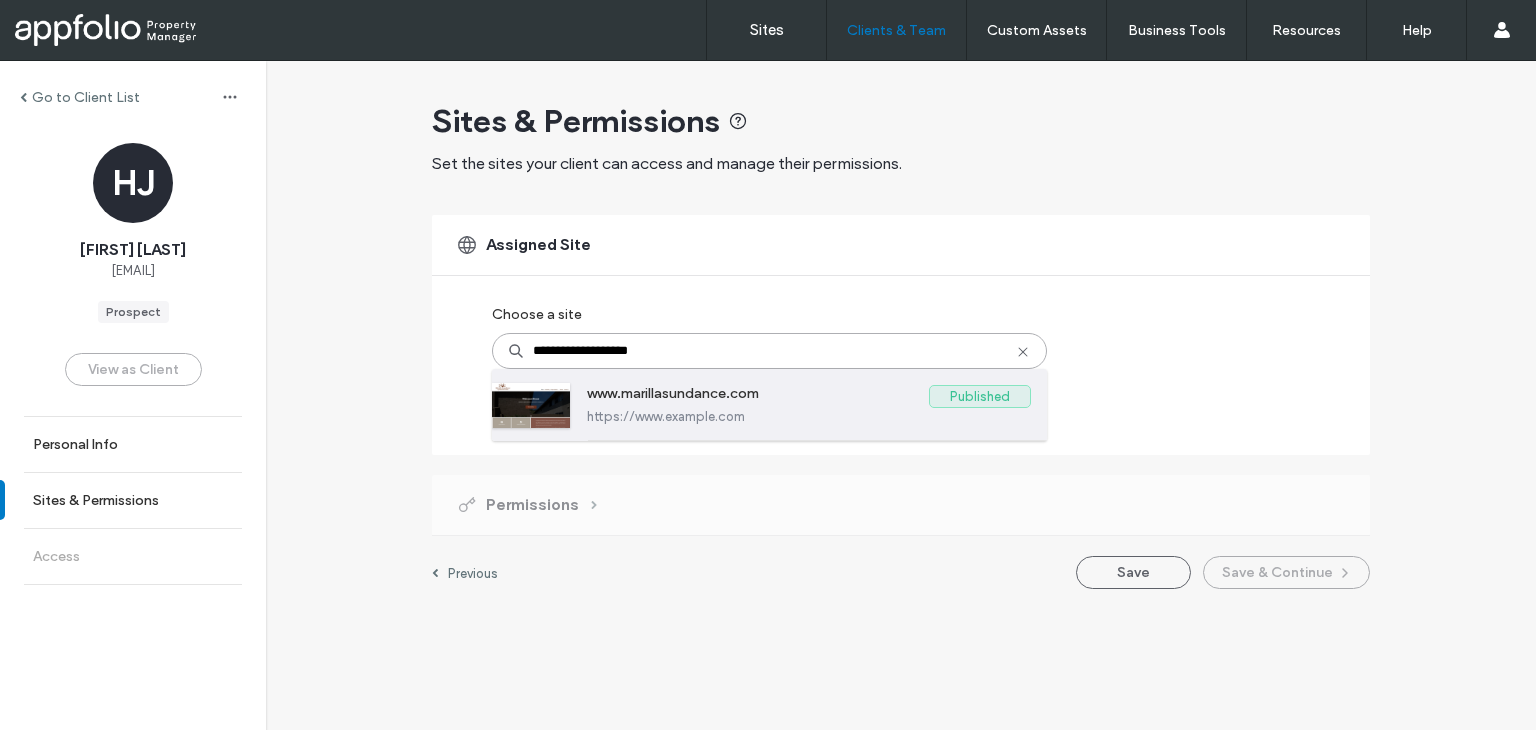 click on "https://www.marillasundance.com" at bounding box center (809, 416) 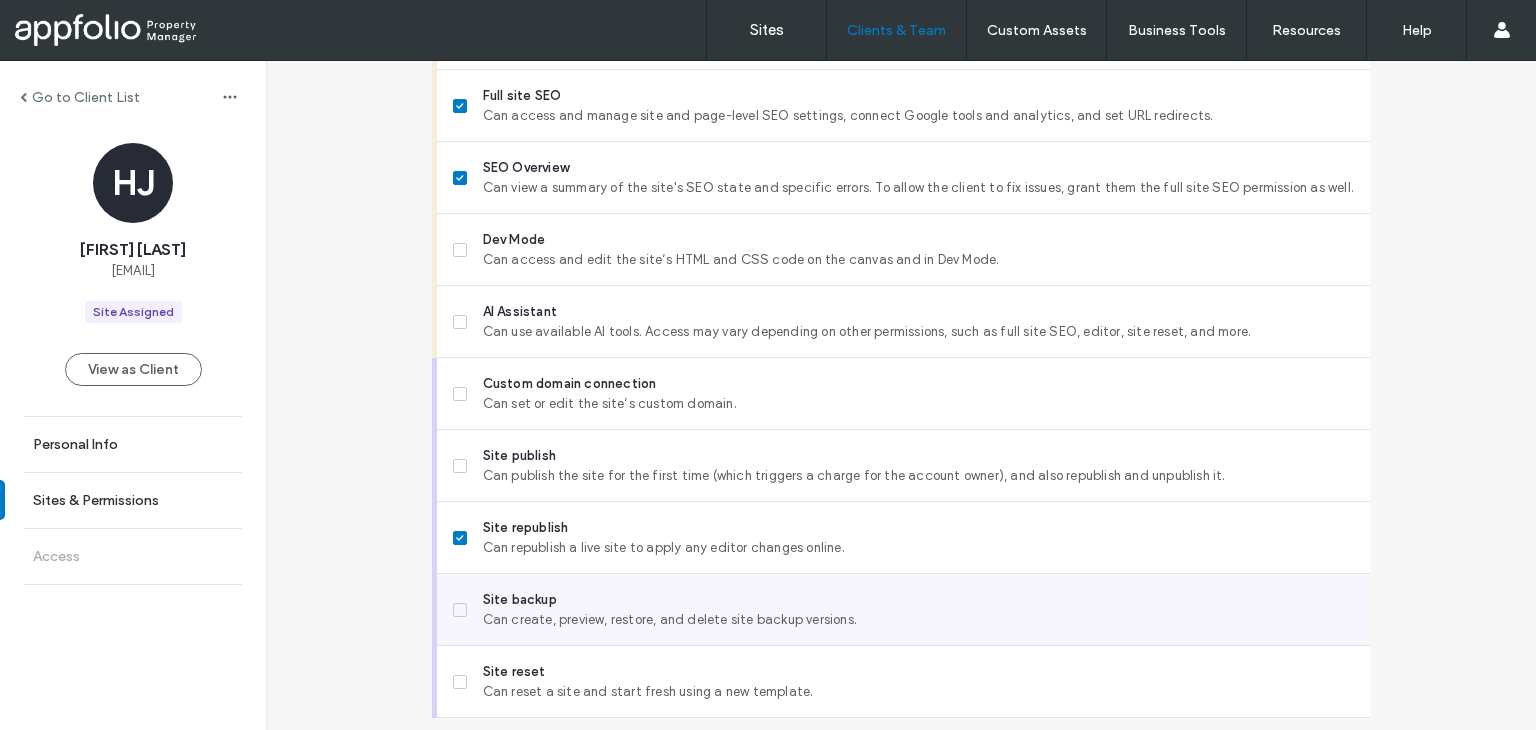 scroll, scrollTop: 1744, scrollLeft: 0, axis: vertical 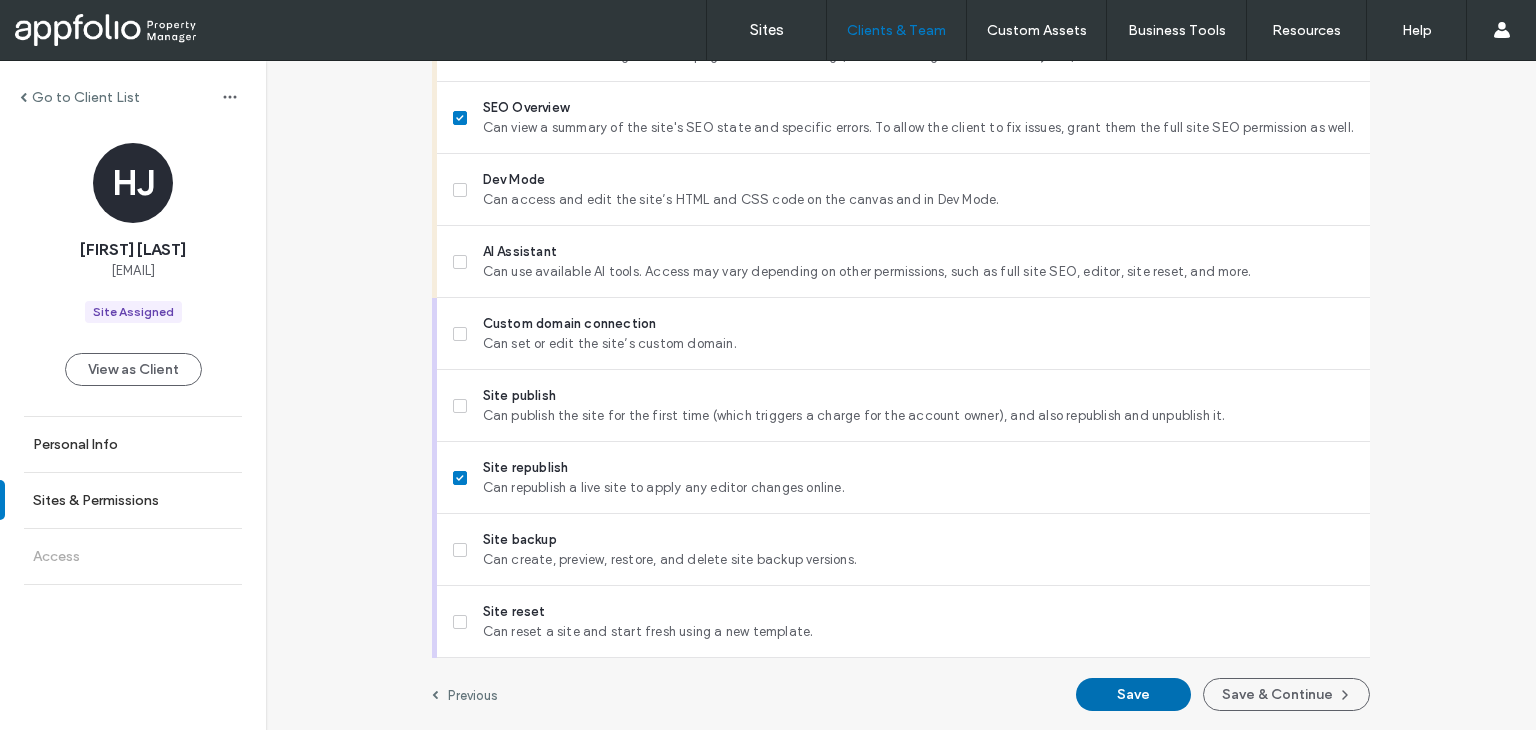 click on "Save" at bounding box center (1133, 694) 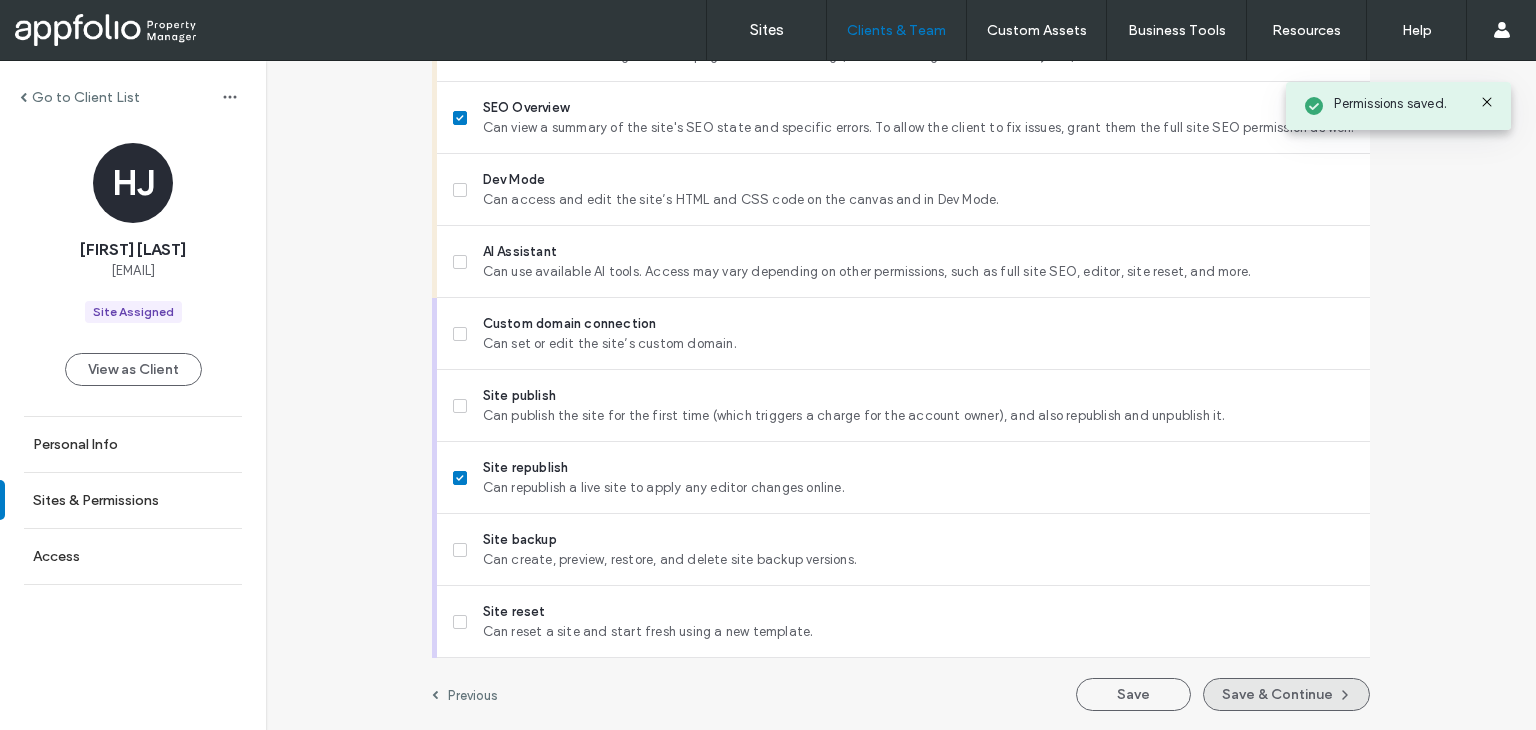 click on "Save & Continue" at bounding box center [1286, 694] 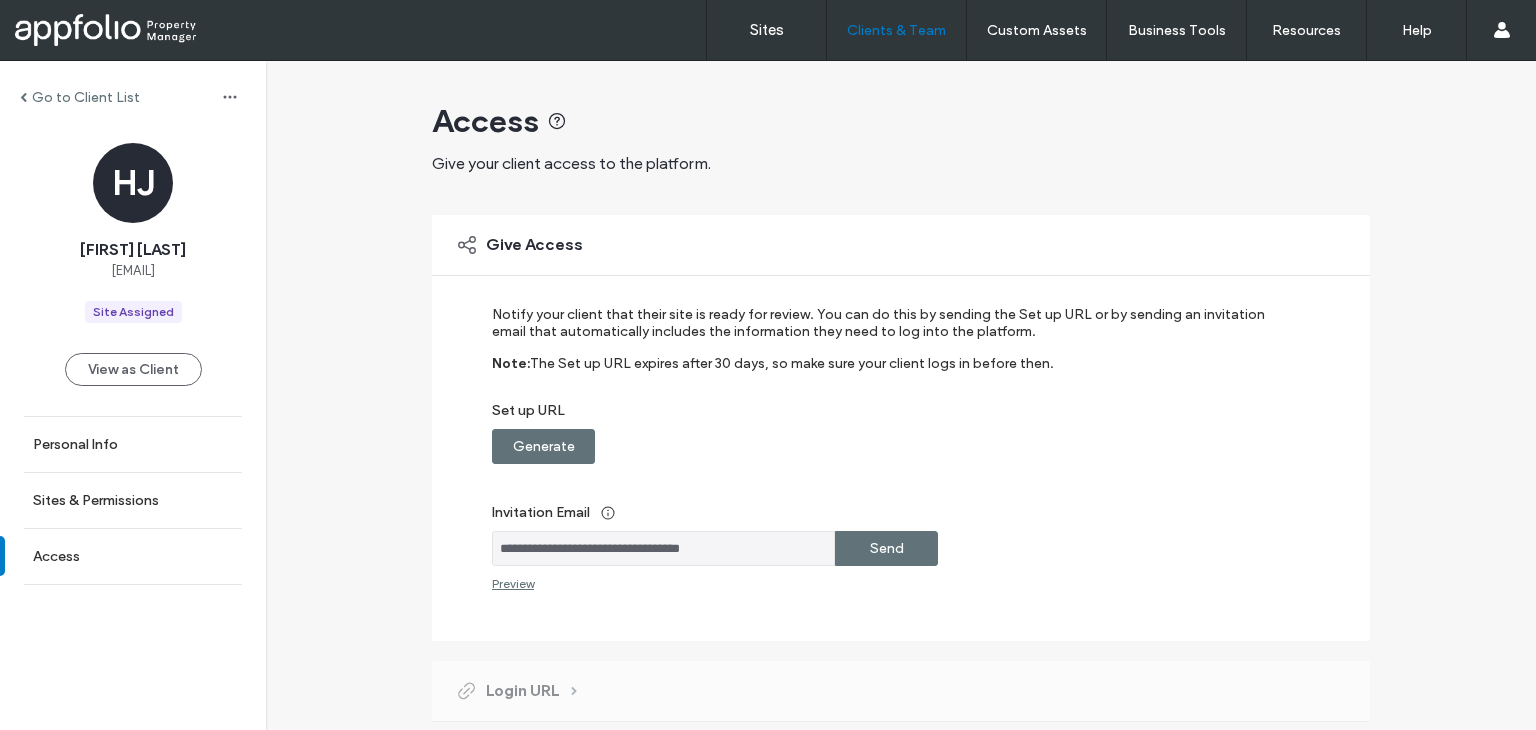 click on "Send" at bounding box center [886, 548] 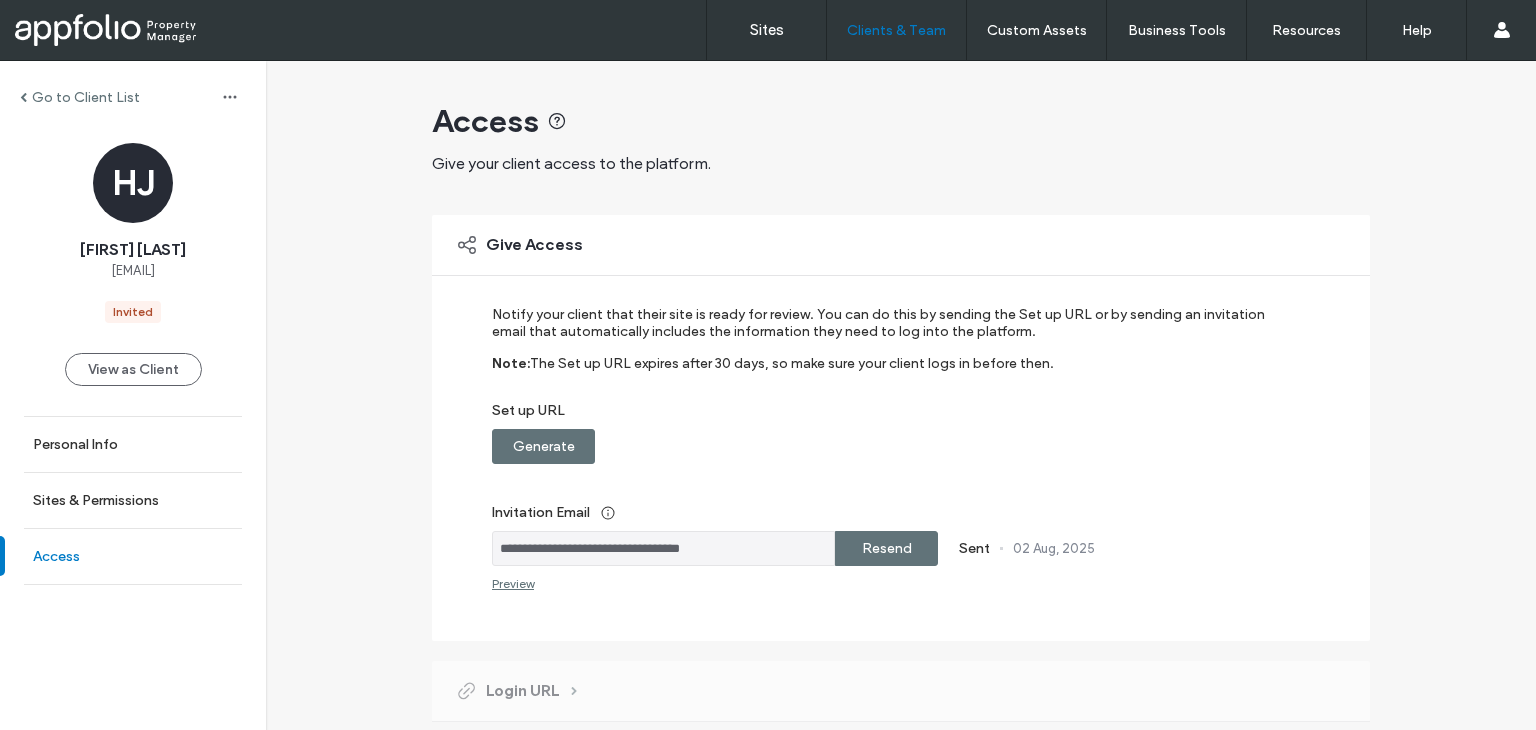 click on "Access" at bounding box center [133, 556] 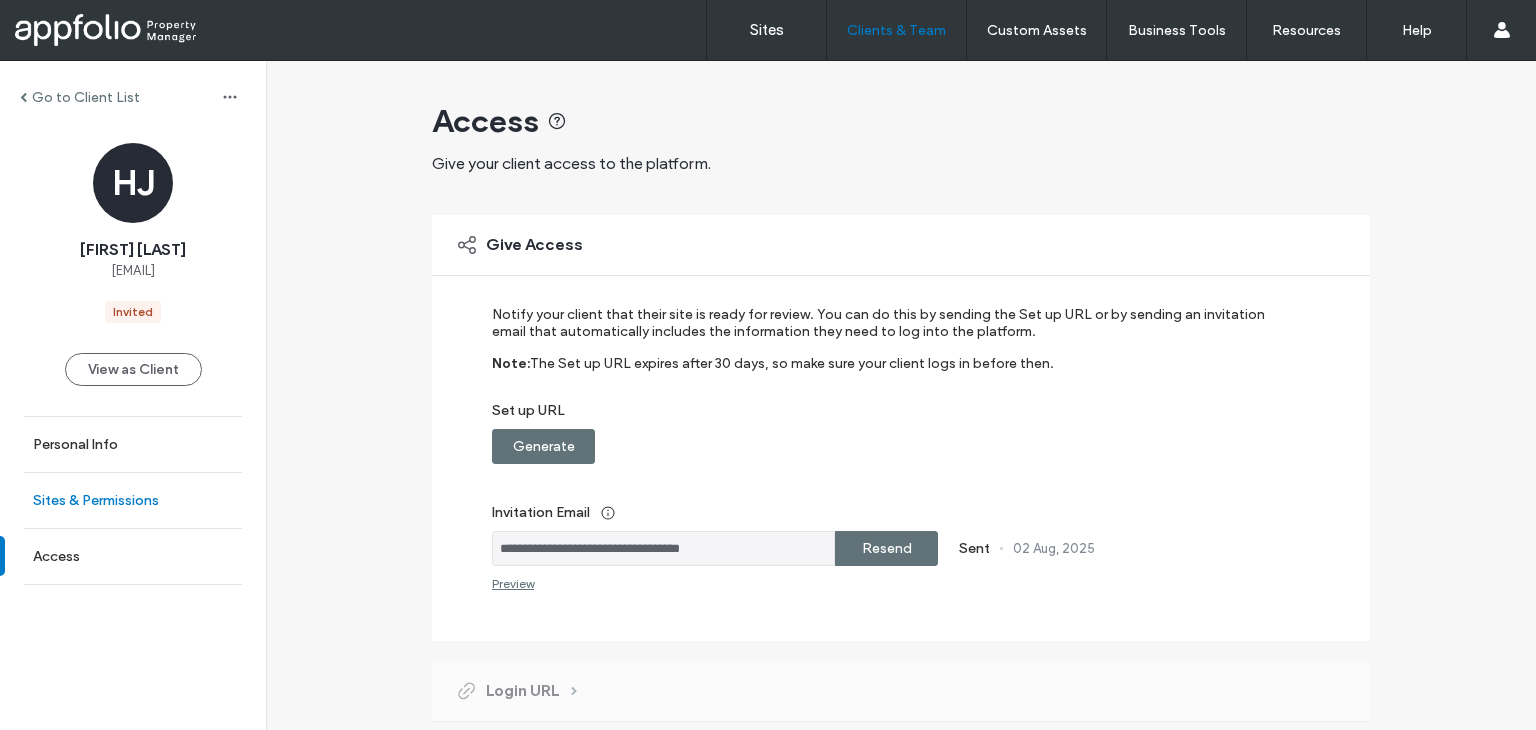 click on "Sites & Permissions" at bounding box center [133, 500] 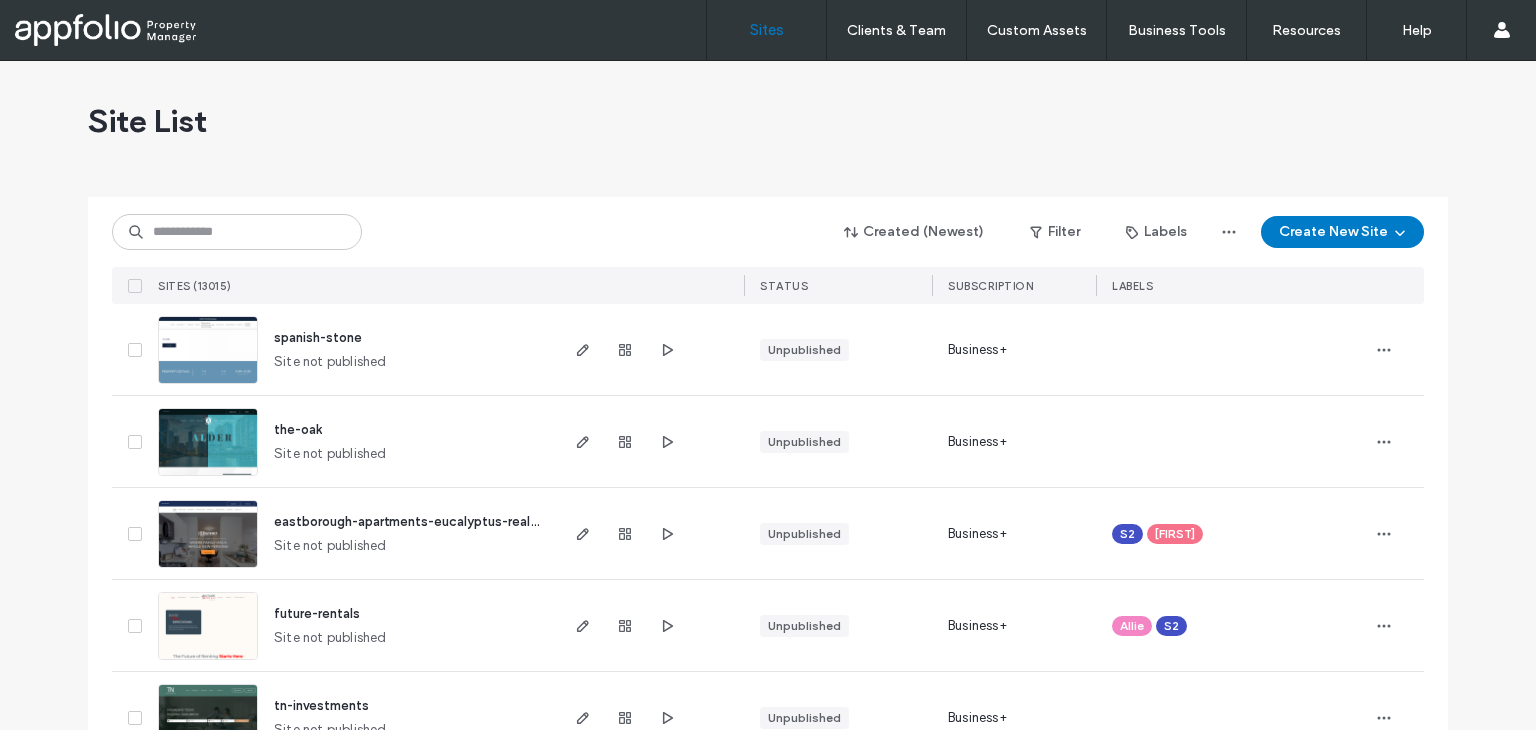 scroll, scrollTop: 0, scrollLeft: 0, axis: both 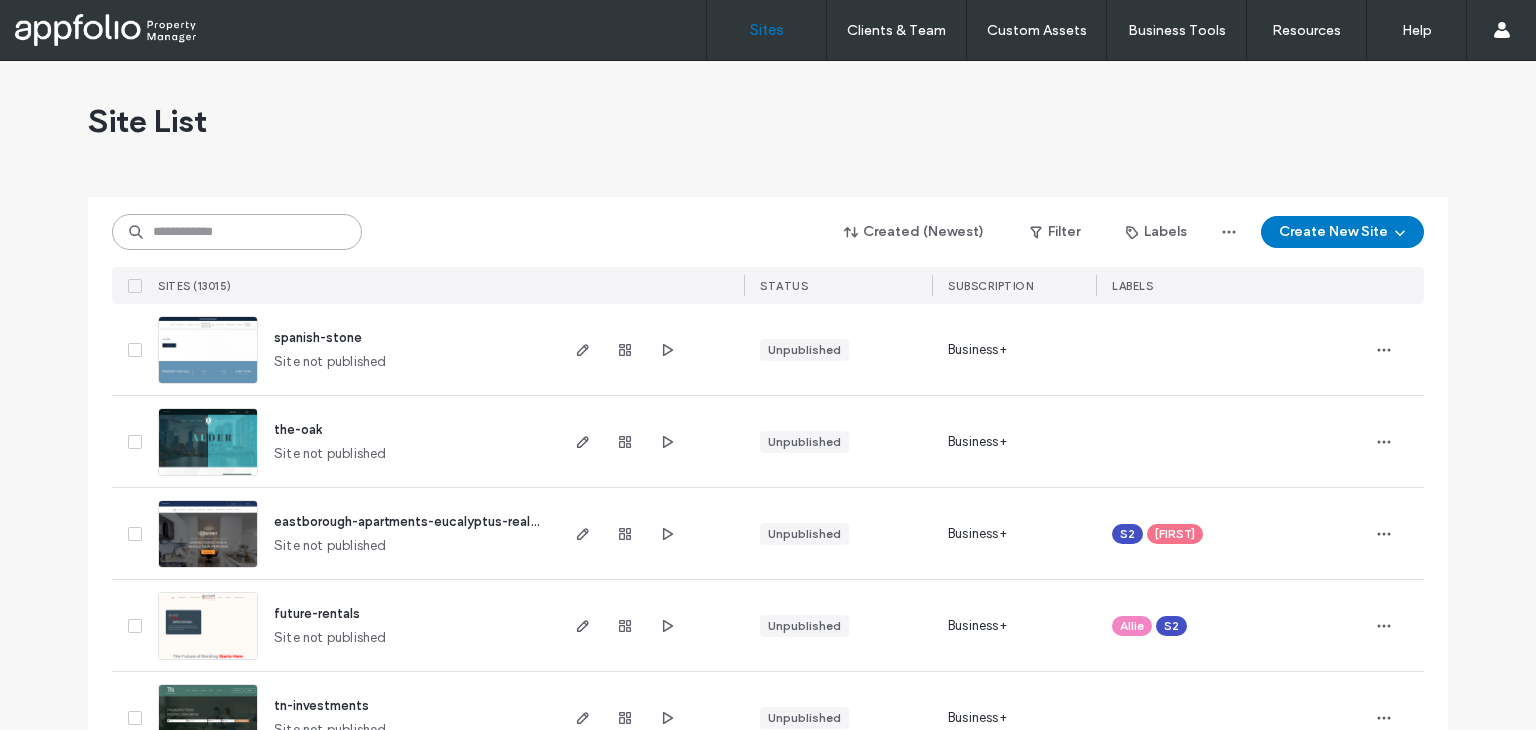click at bounding box center [237, 232] 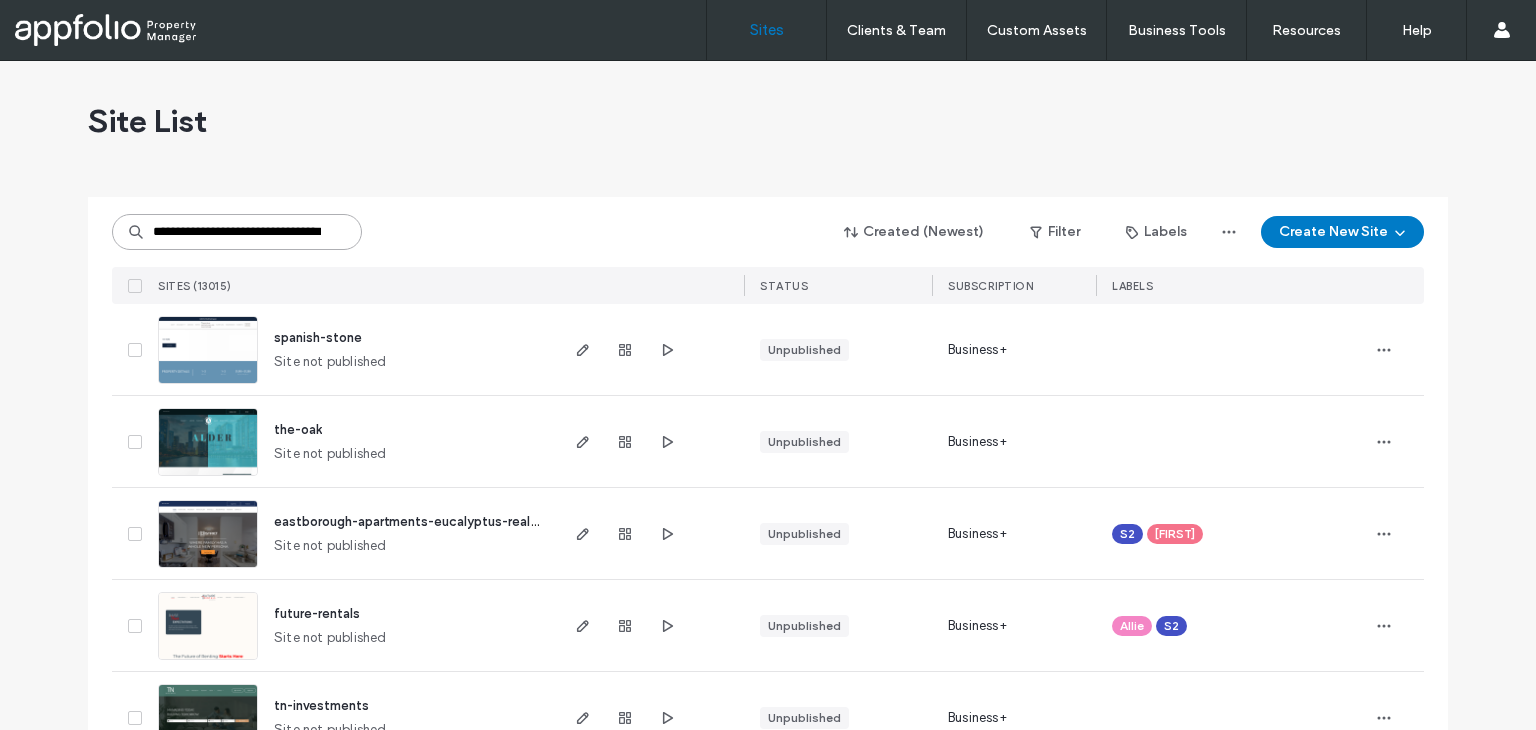 scroll, scrollTop: 0, scrollLeft: 69, axis: horizontal 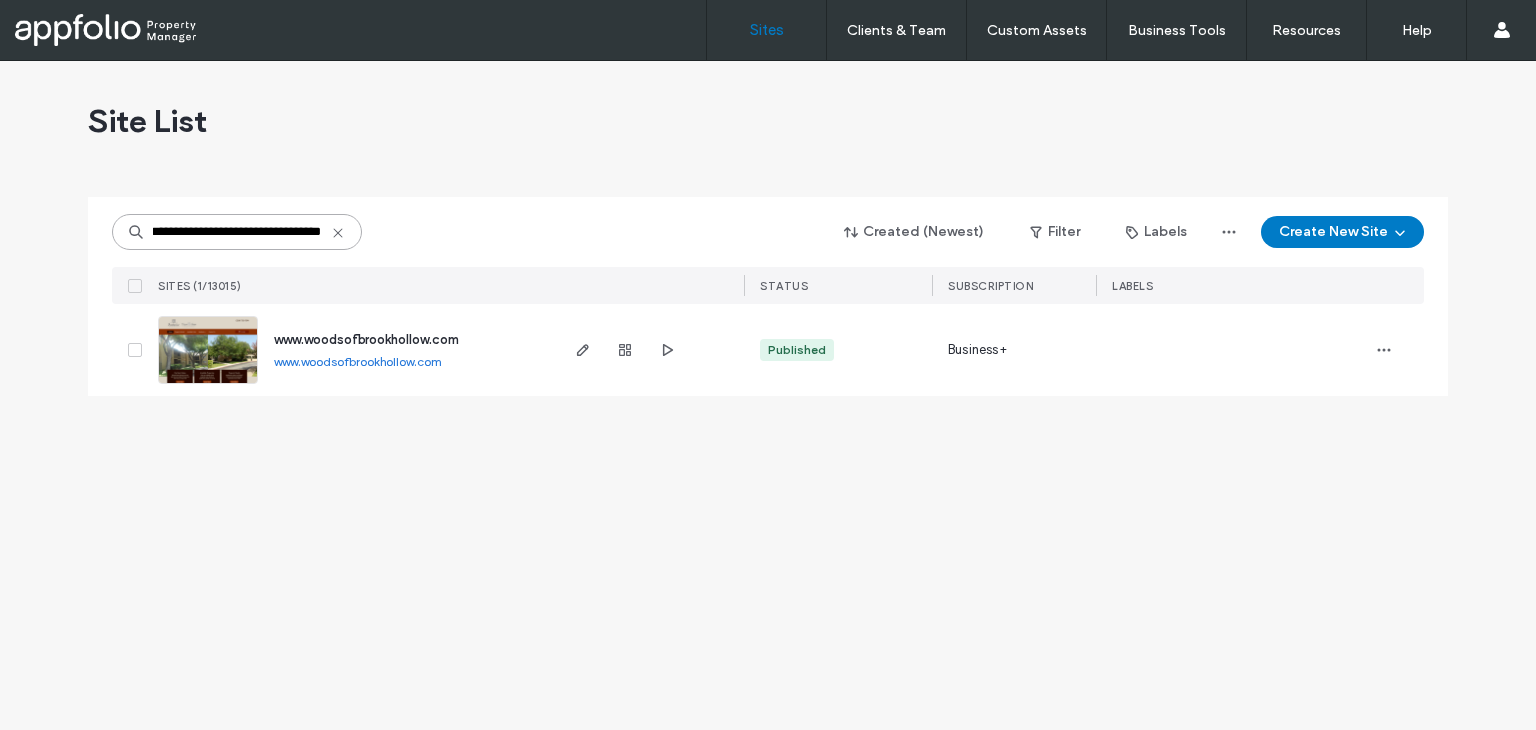 type on "**********" 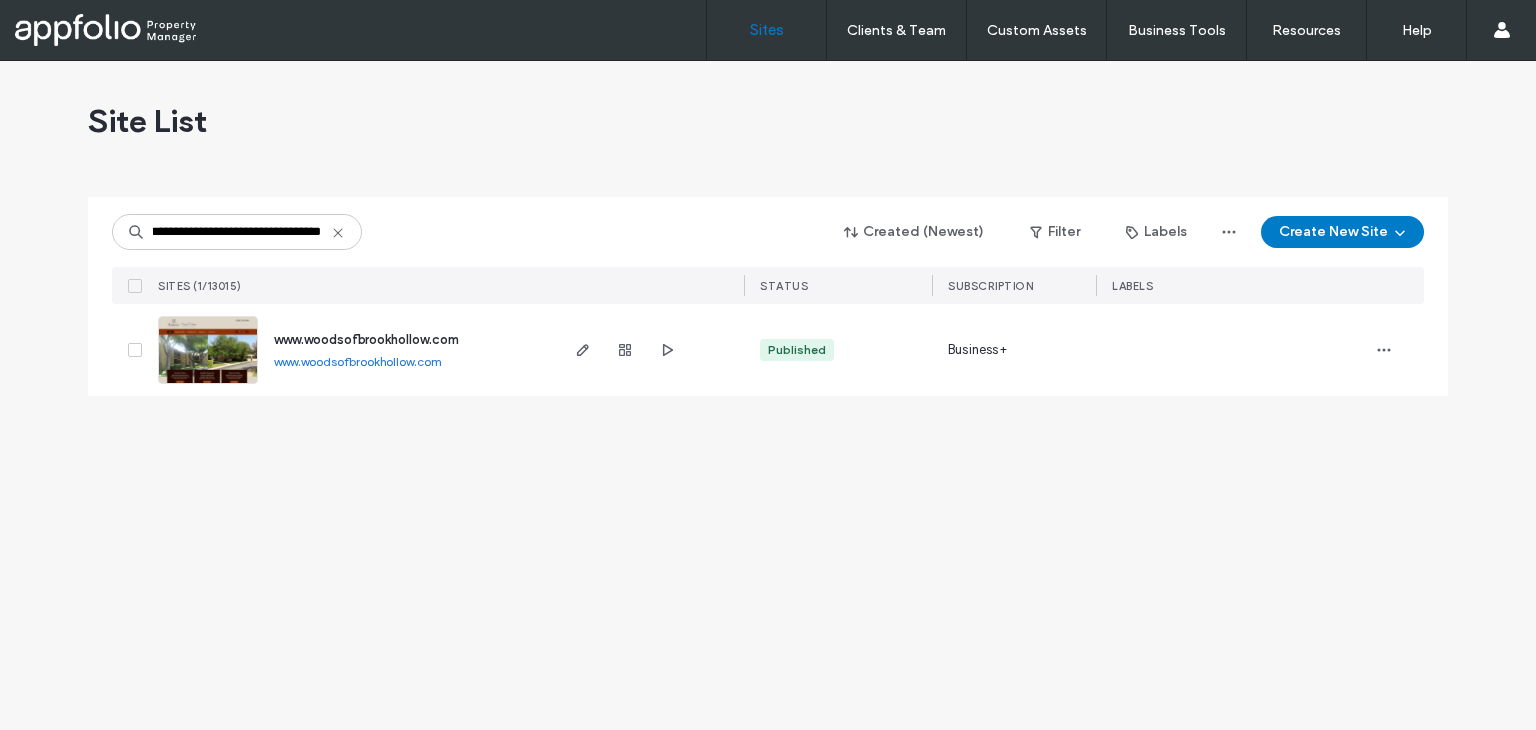 click at bounding box center [208, 350] 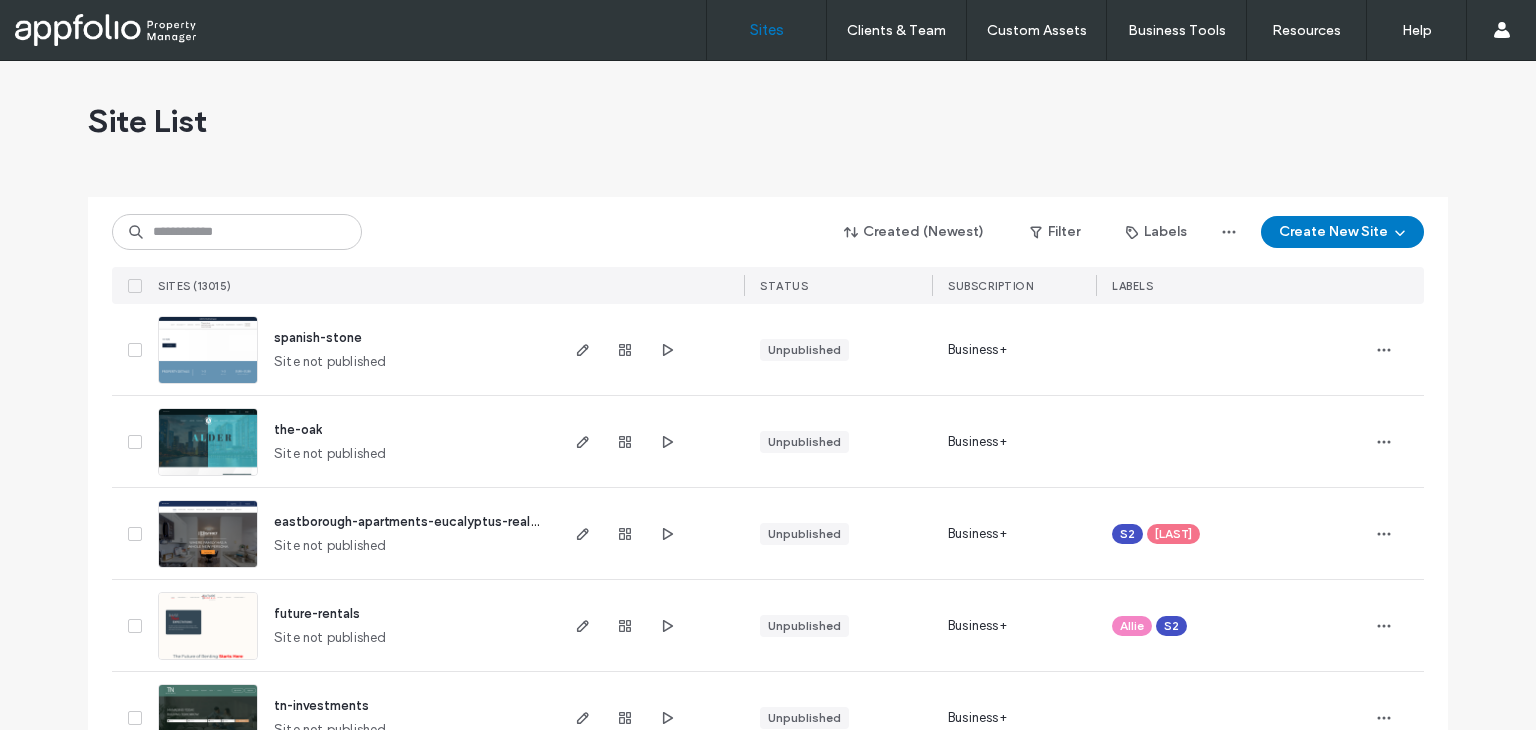 scroll, scrollTop: 0, scrollLeft: 0, axis: both 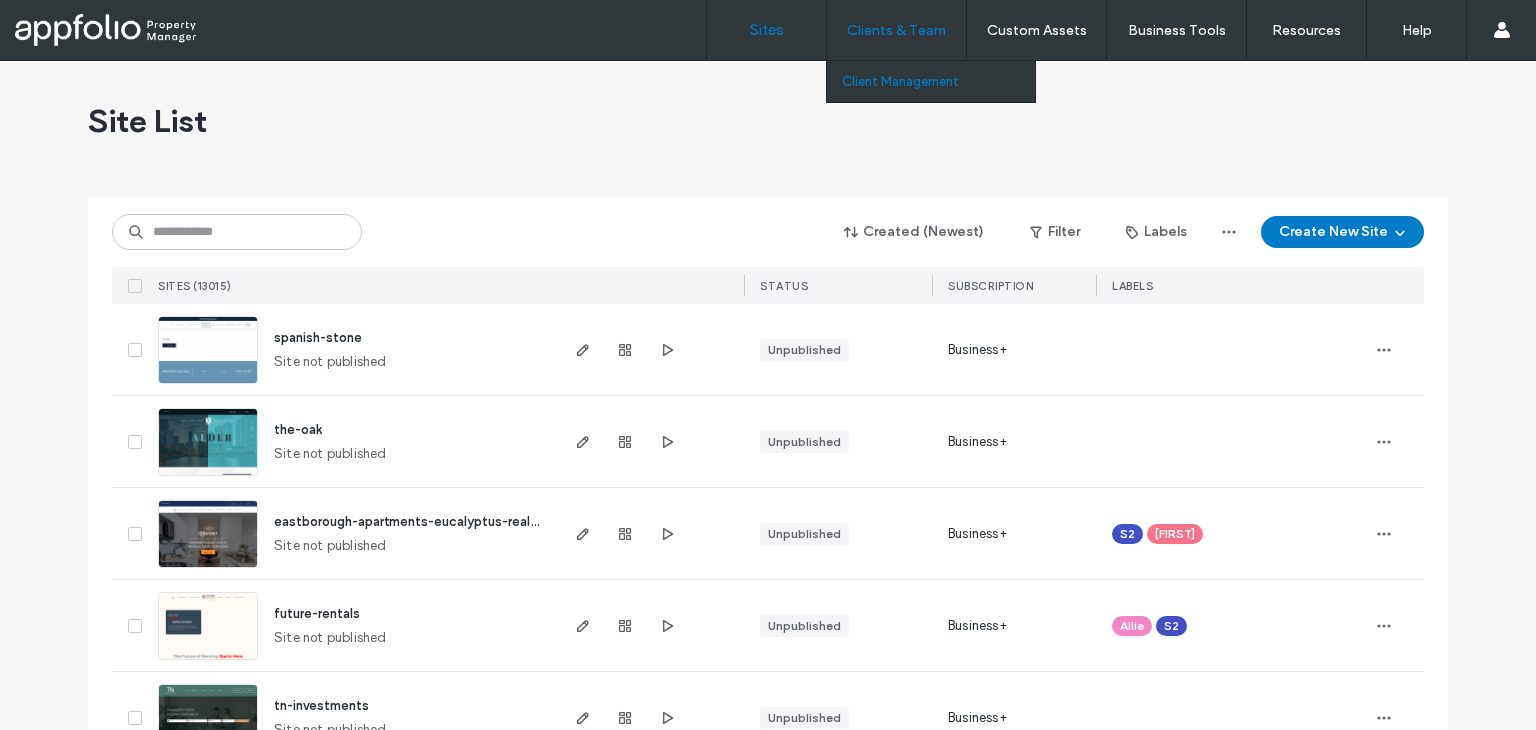 click on "Client Management" at bounding box center (900, 81) 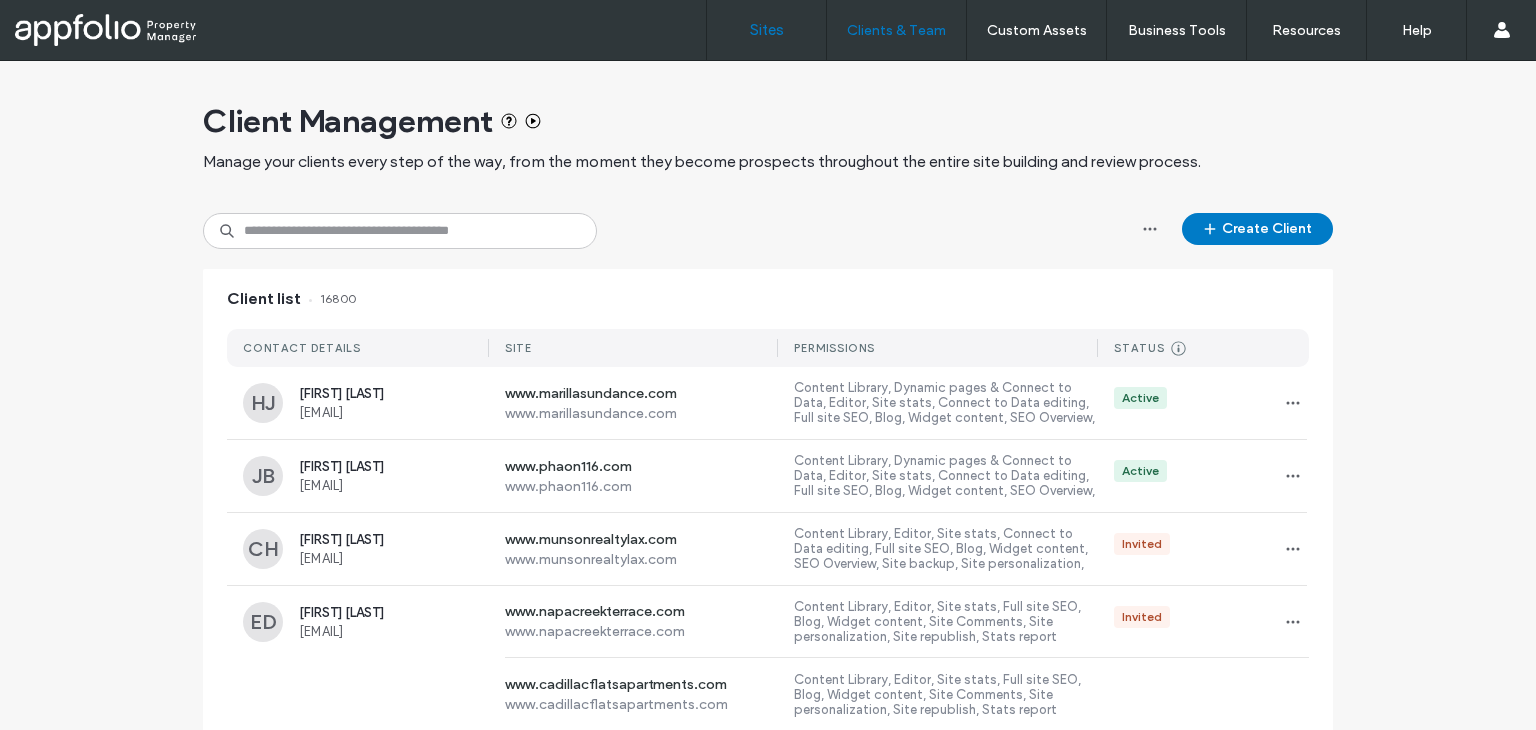 click on "Sites" at bounding box center (767, 30) 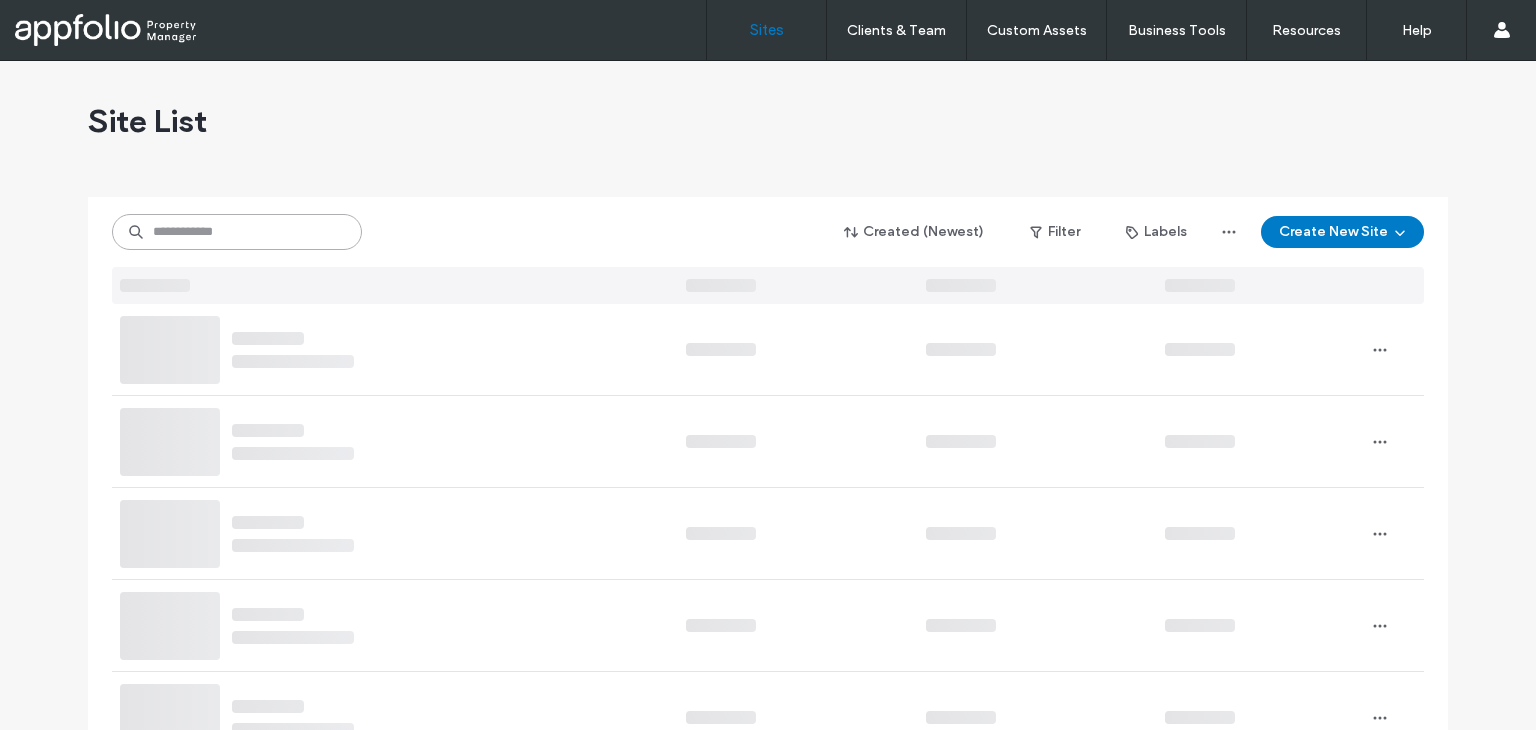 click at bounding box center [237, 232] 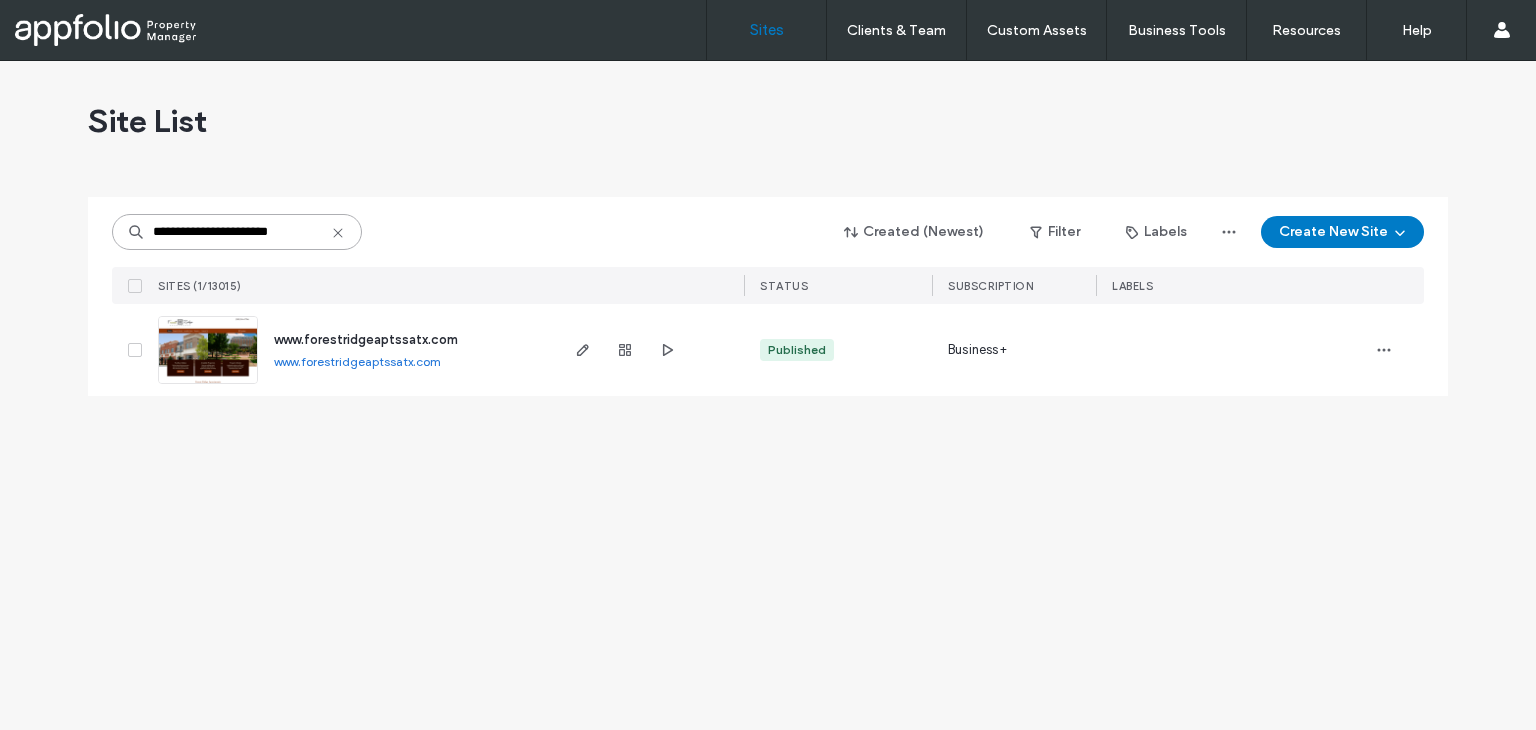 type on "**********" 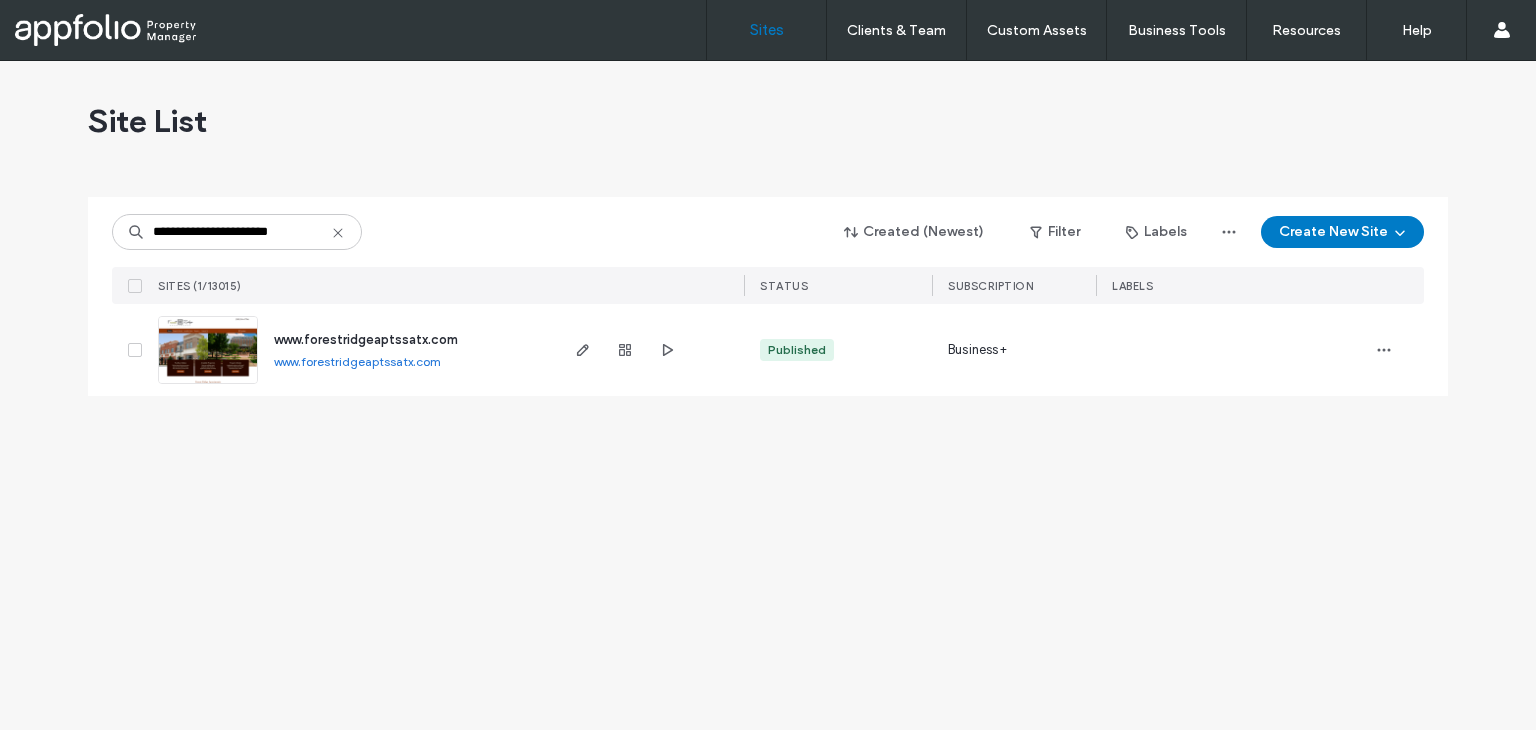 click at bounding box center [208, 385] 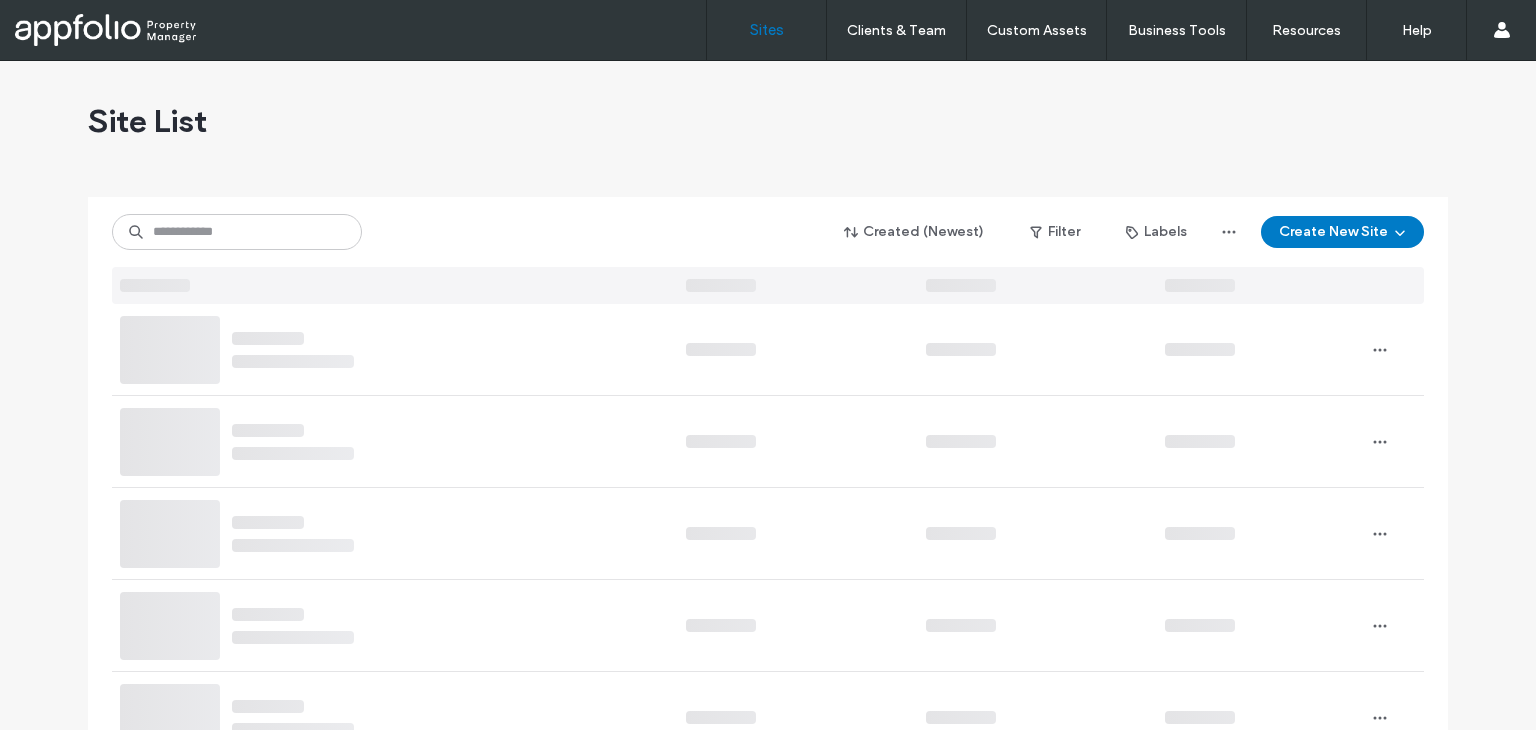 scroll, scrollTop: 0, scrollLeft: 0, axis: both 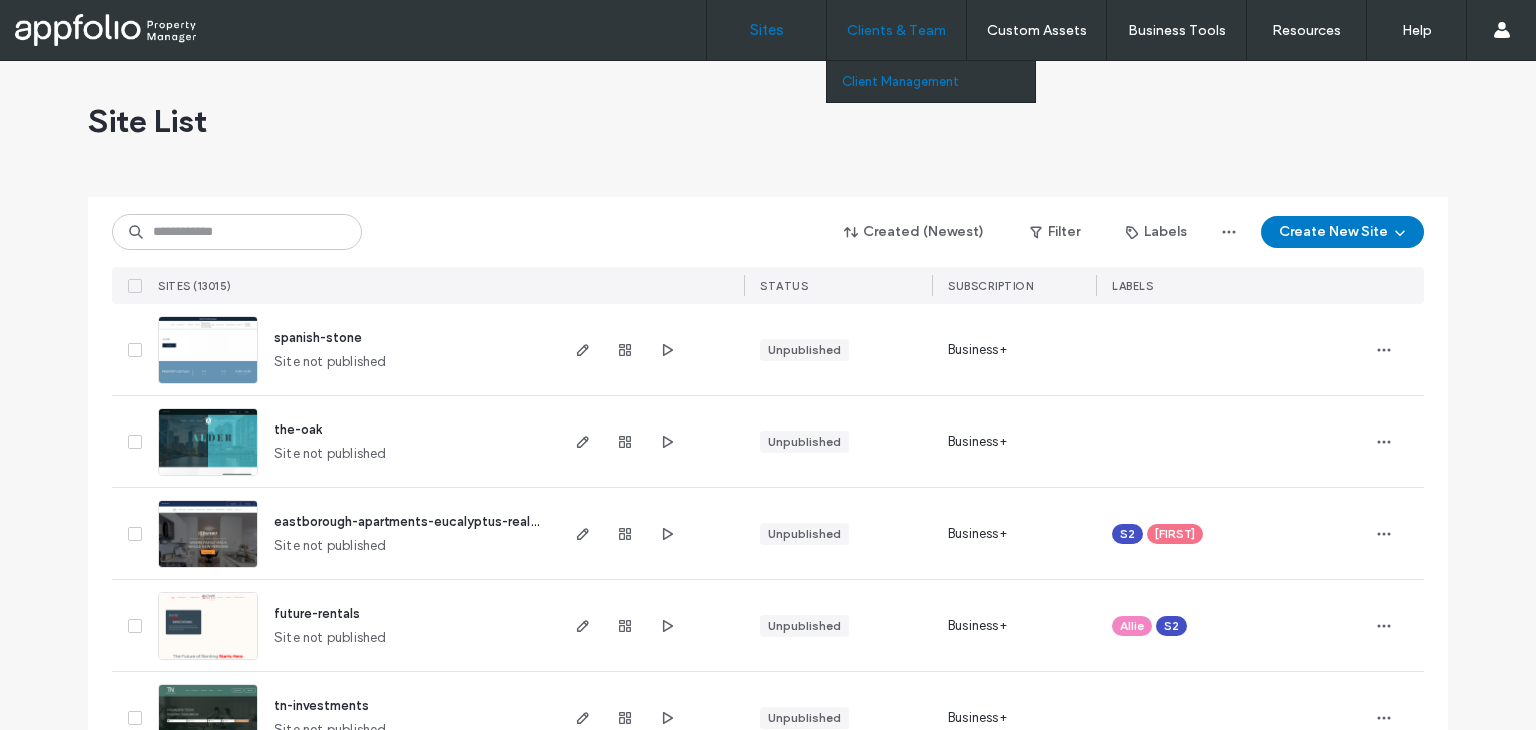 click on "Client Management" at bounding box center [938, 81] 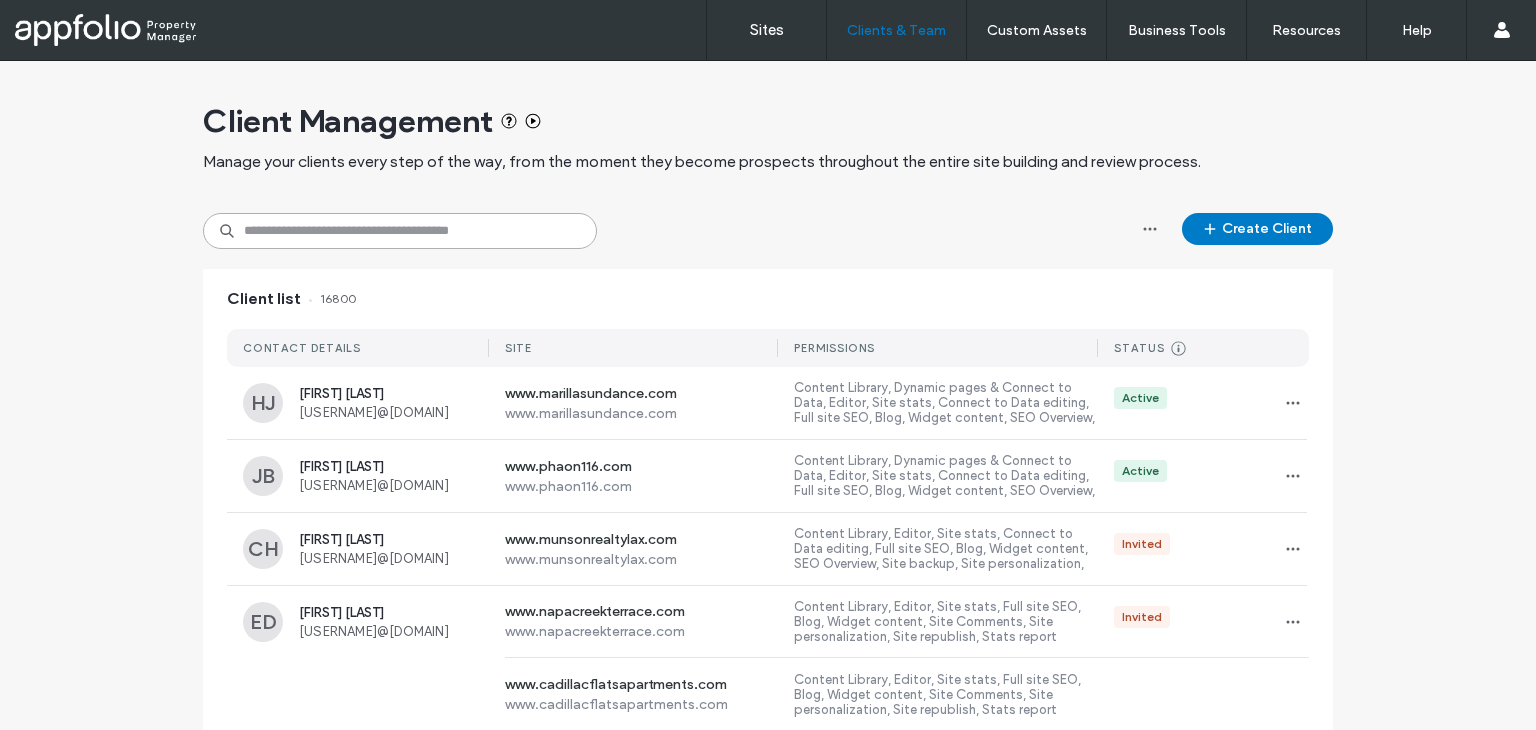 click at bounding box center [400, 231] 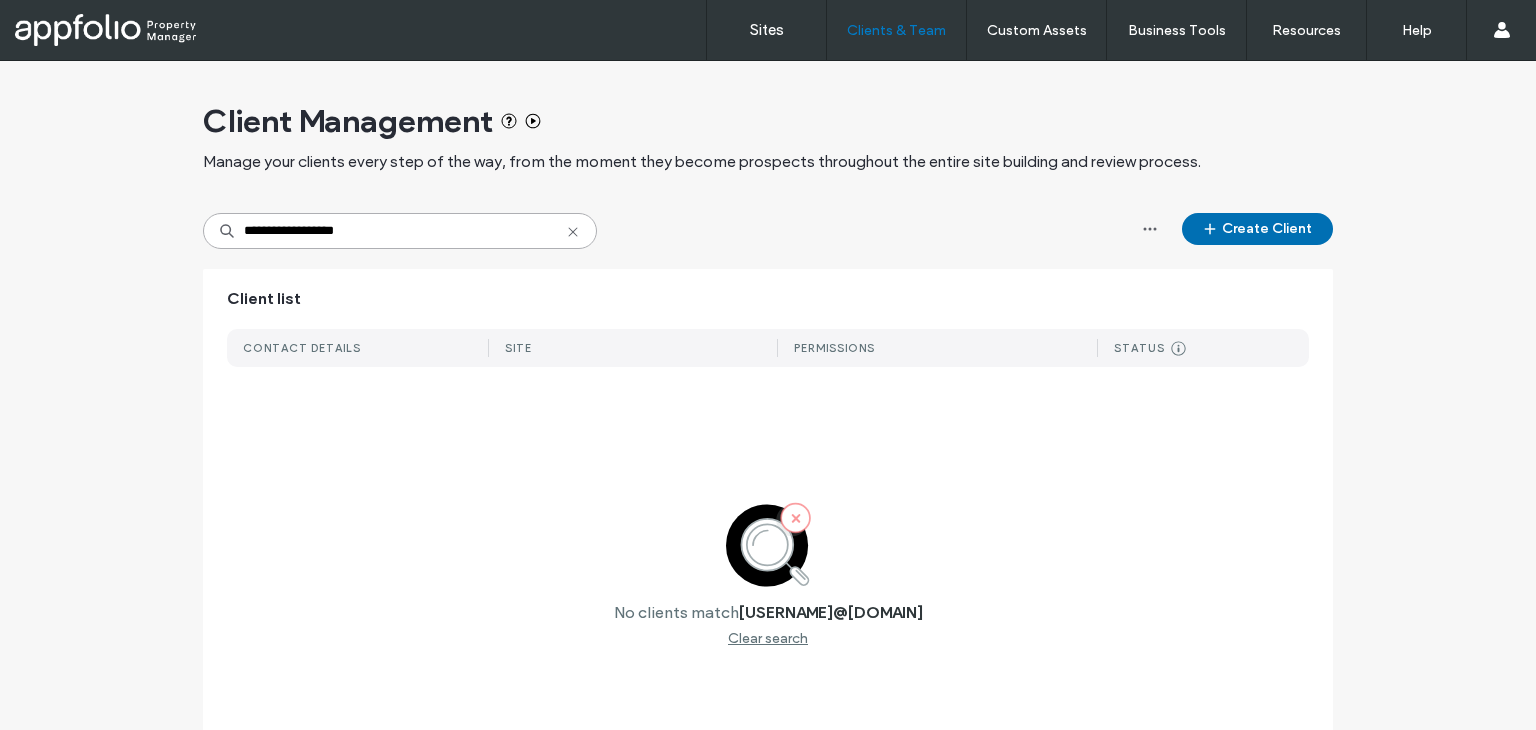 type on "**********" 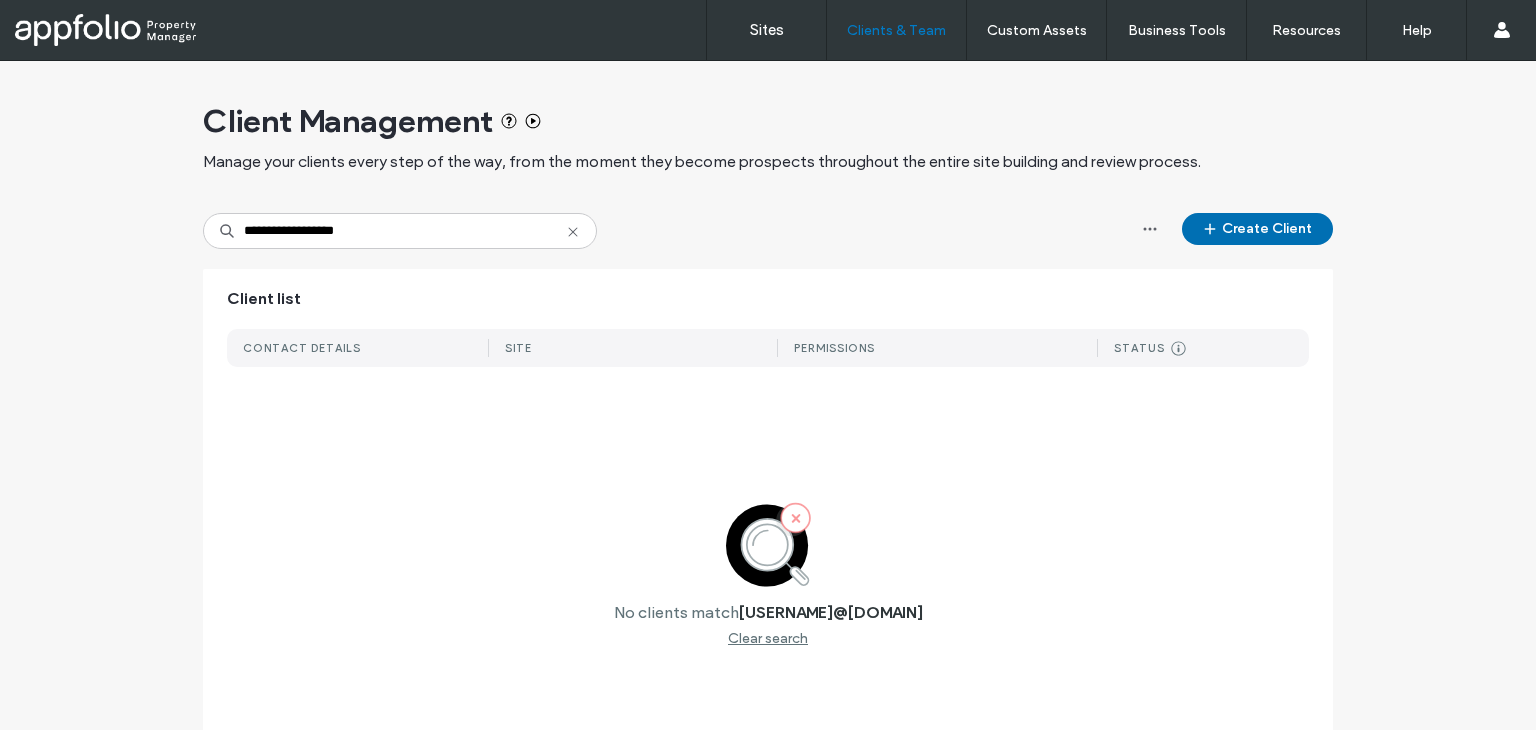 click 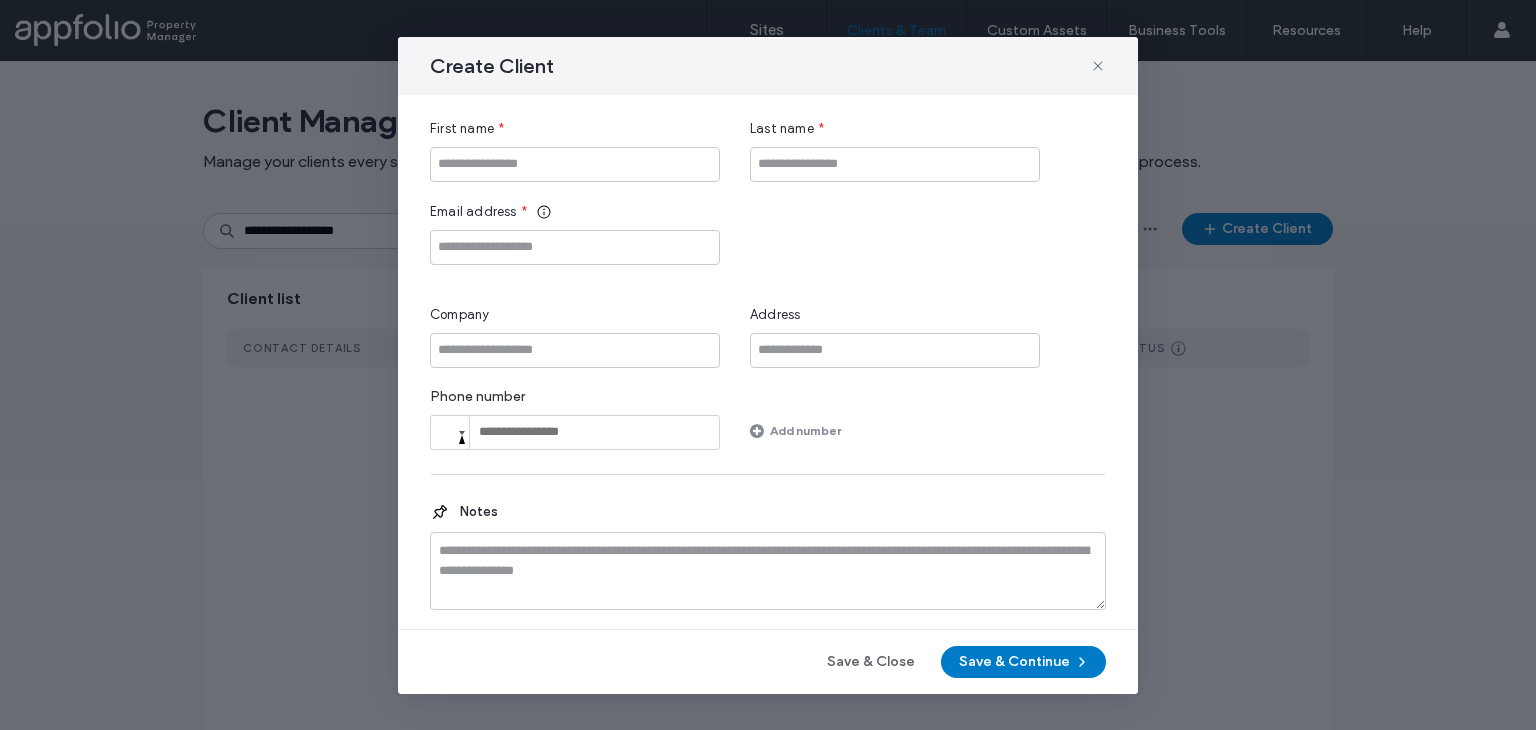 click on "[FIRST] [LAST] [EMAIL] [ADDRESS] [PHONE] [PHONE] [NUMBER]" at bounding box center [768, 284] 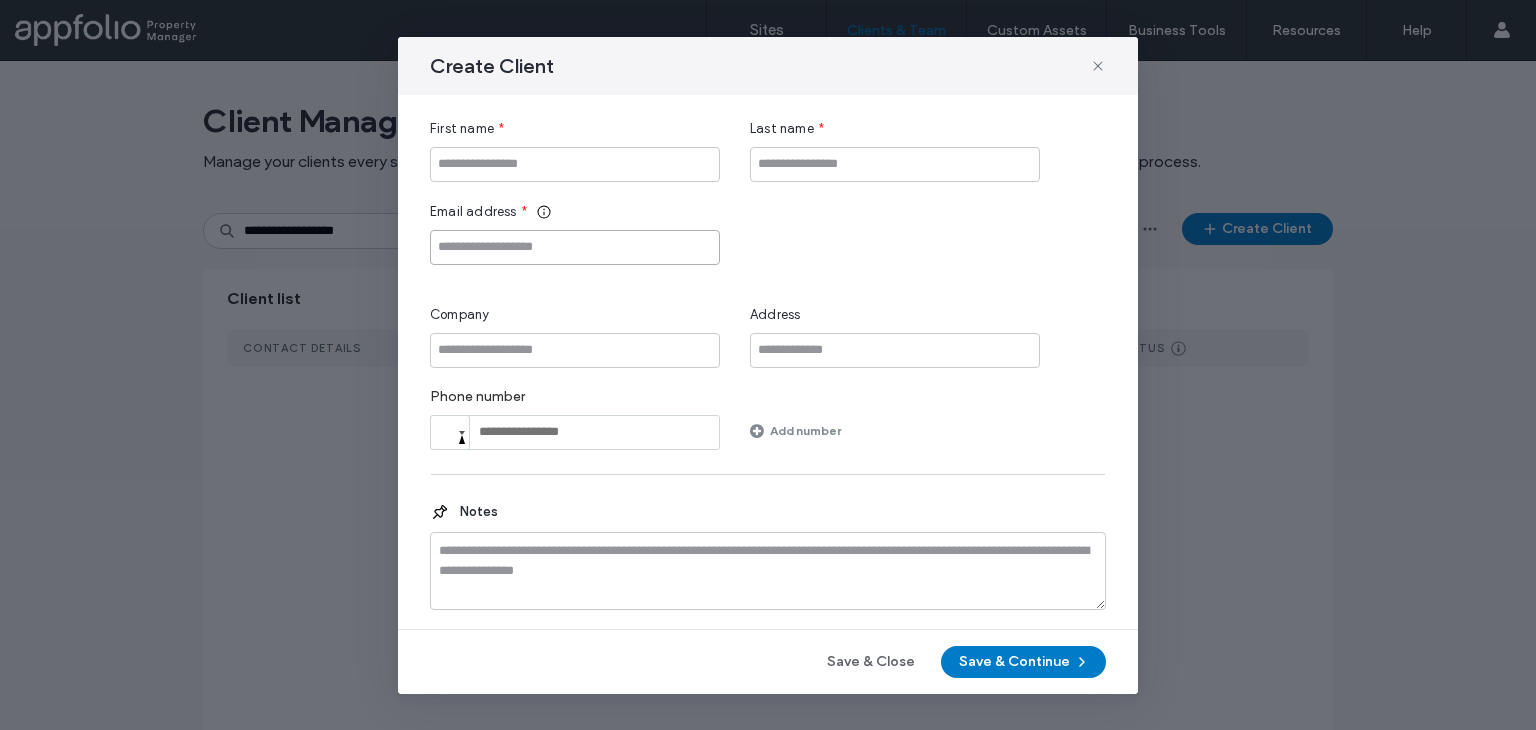 click at bounding box center [575, 247] 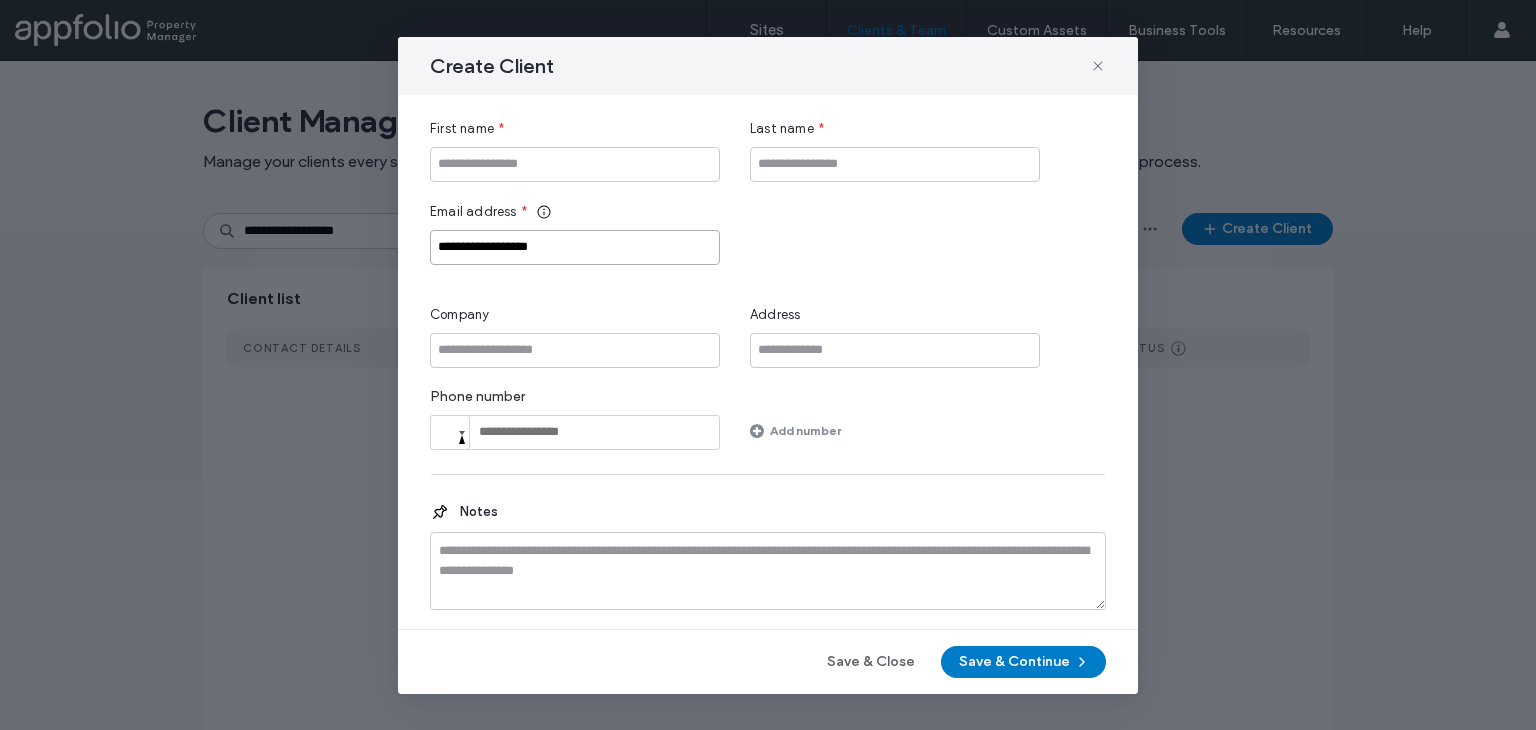 type on "**********" 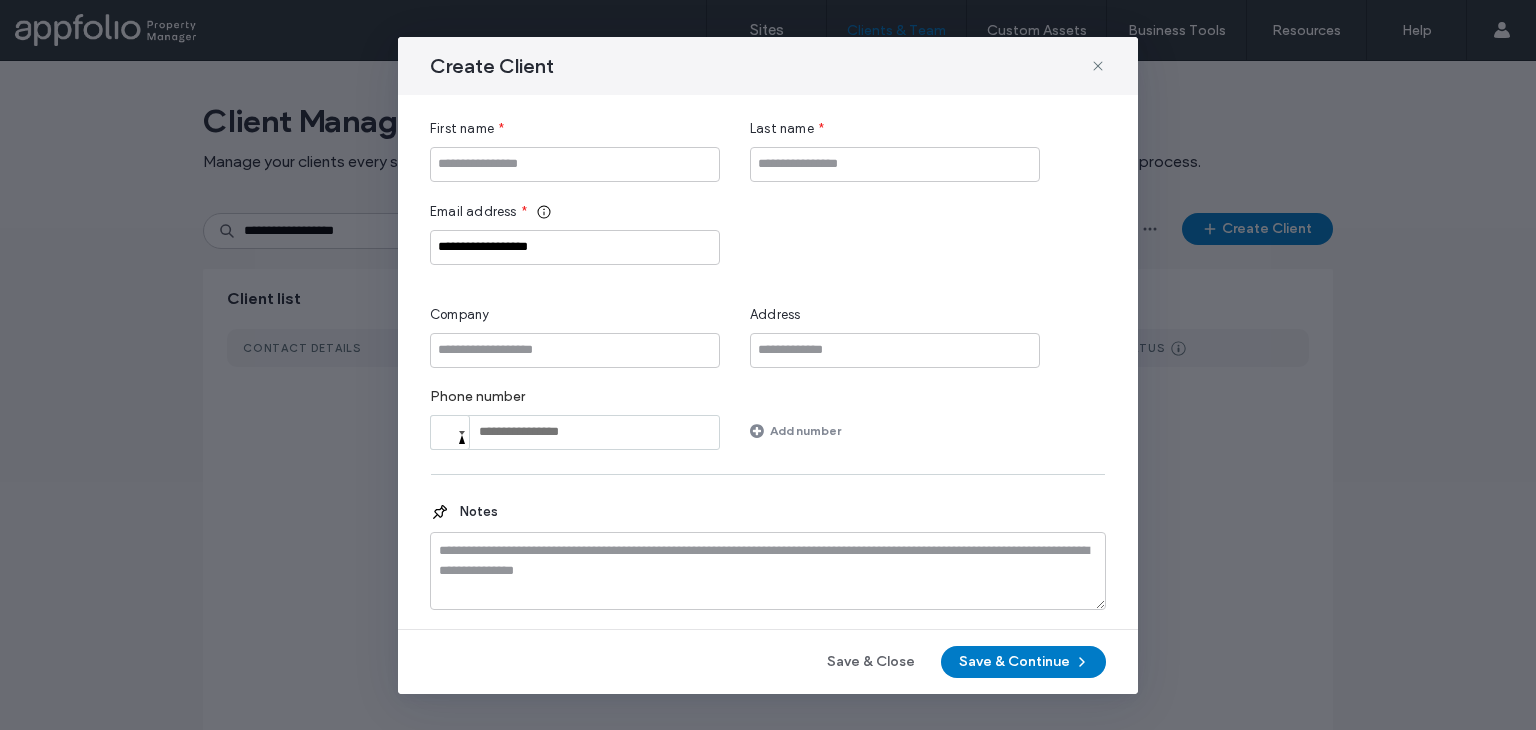 click on "First name *" at bounding box center [575, 129] 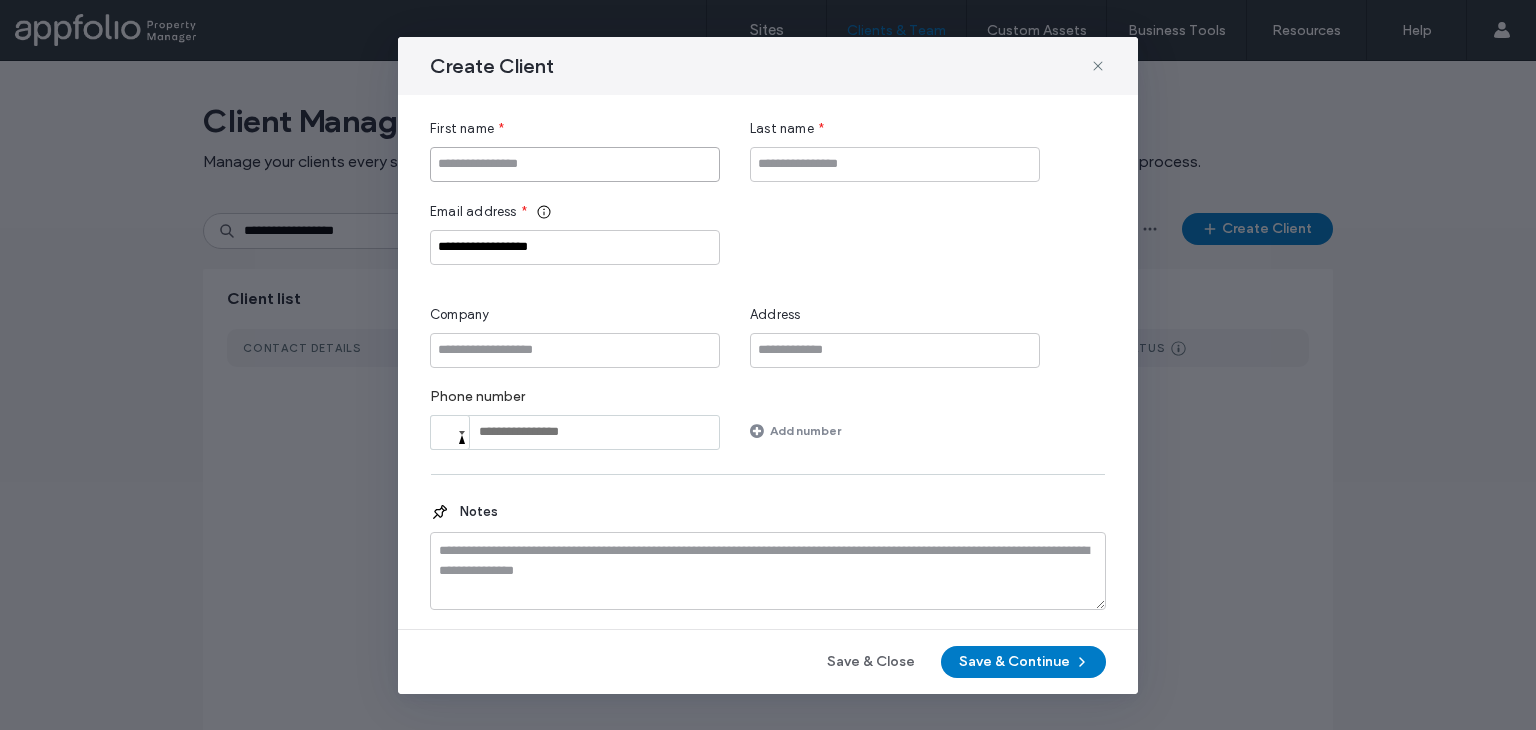 click at bounding box center [575, 164] 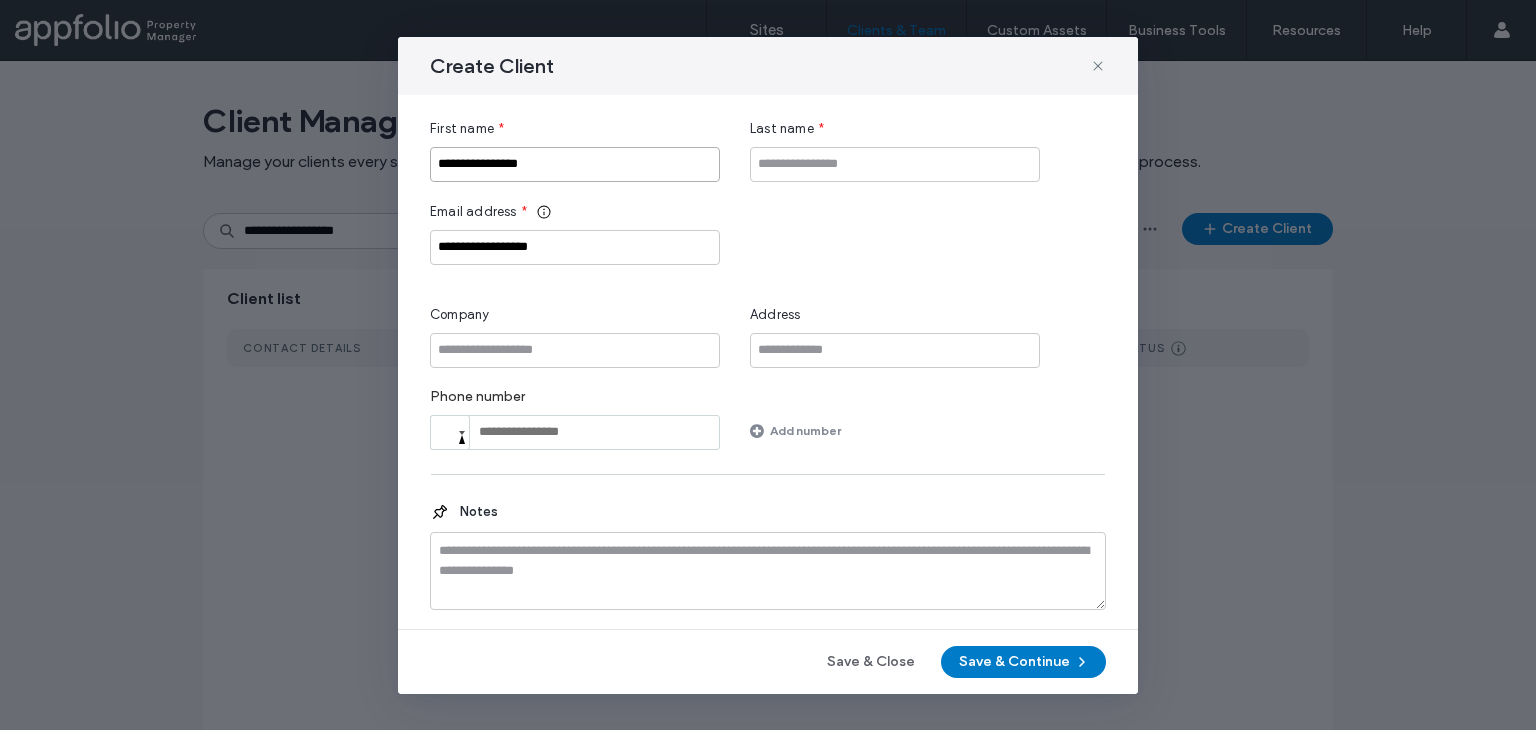 drag, startPoint x: 568, startPoint y: 170, endPoint x: 486, endPoint y: 169, distance: 82.006096 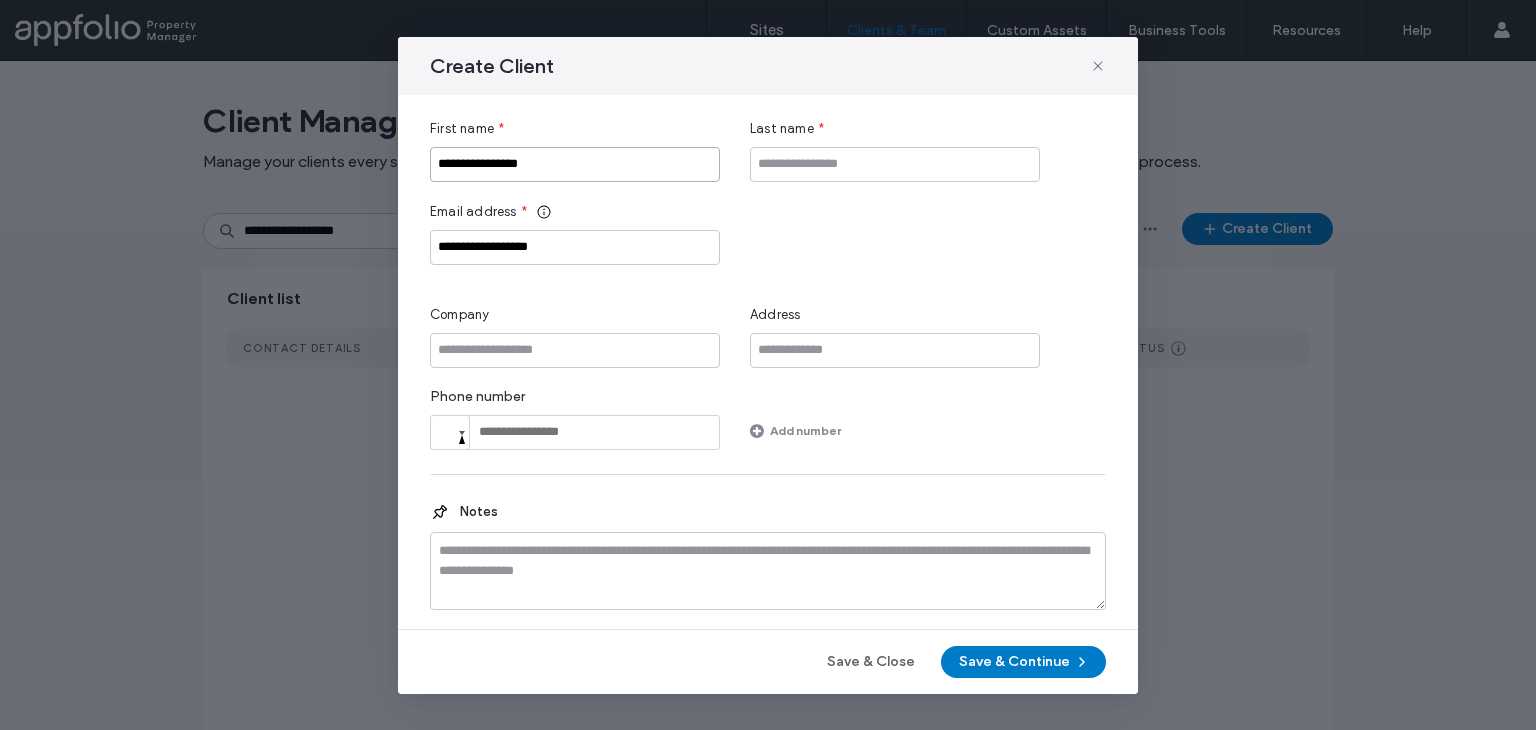 click on "**********" at bounding box center (575, 164) 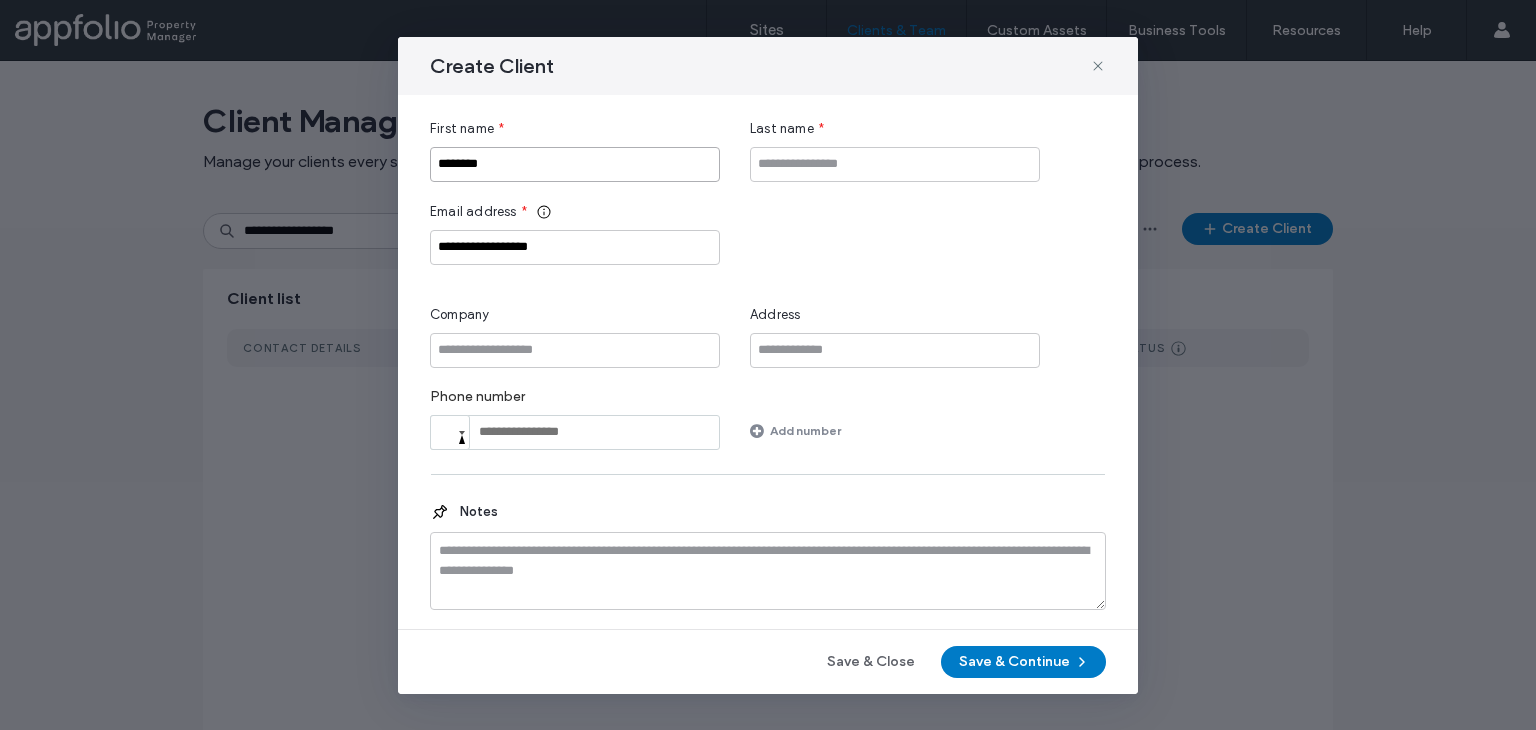type on "*******" 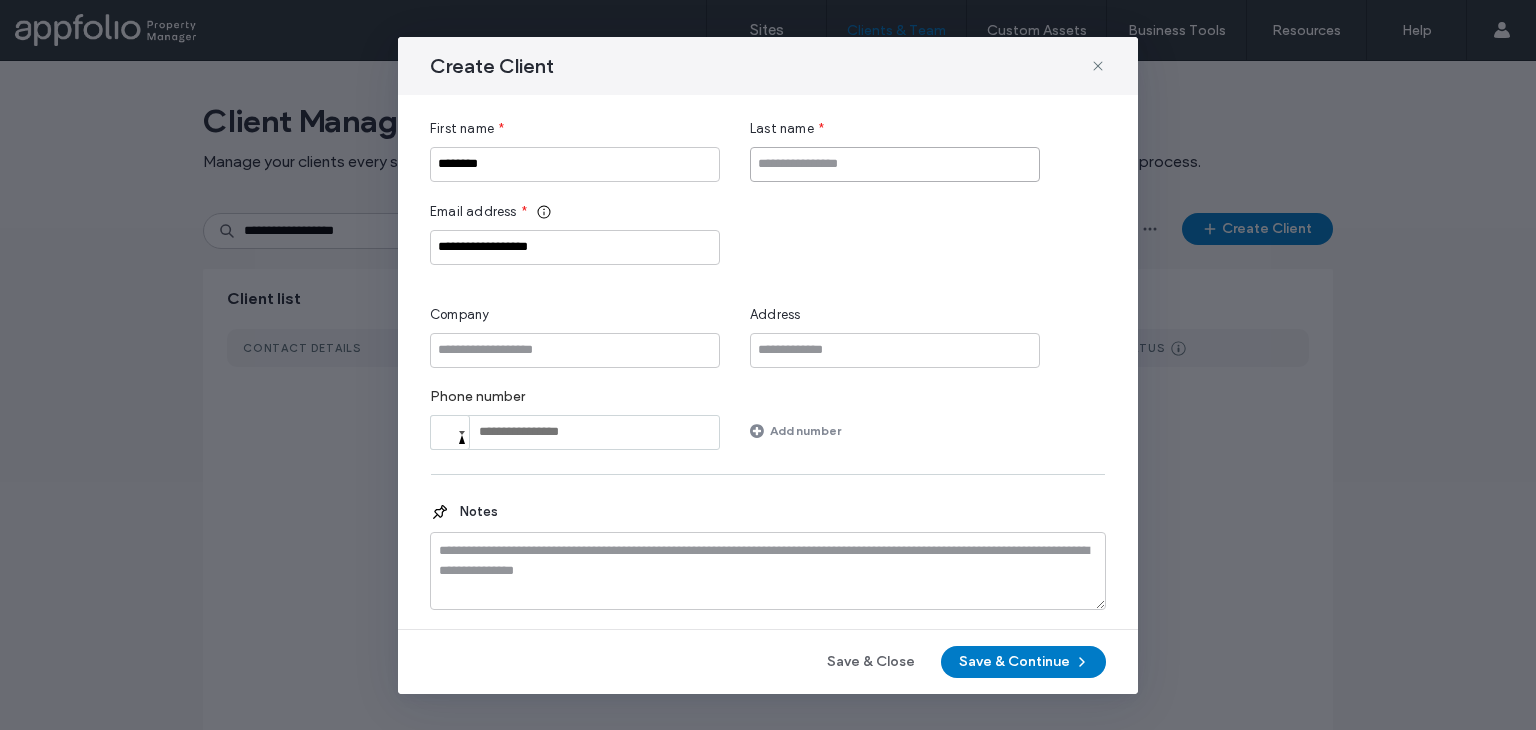click at bounding box center (895, 164) 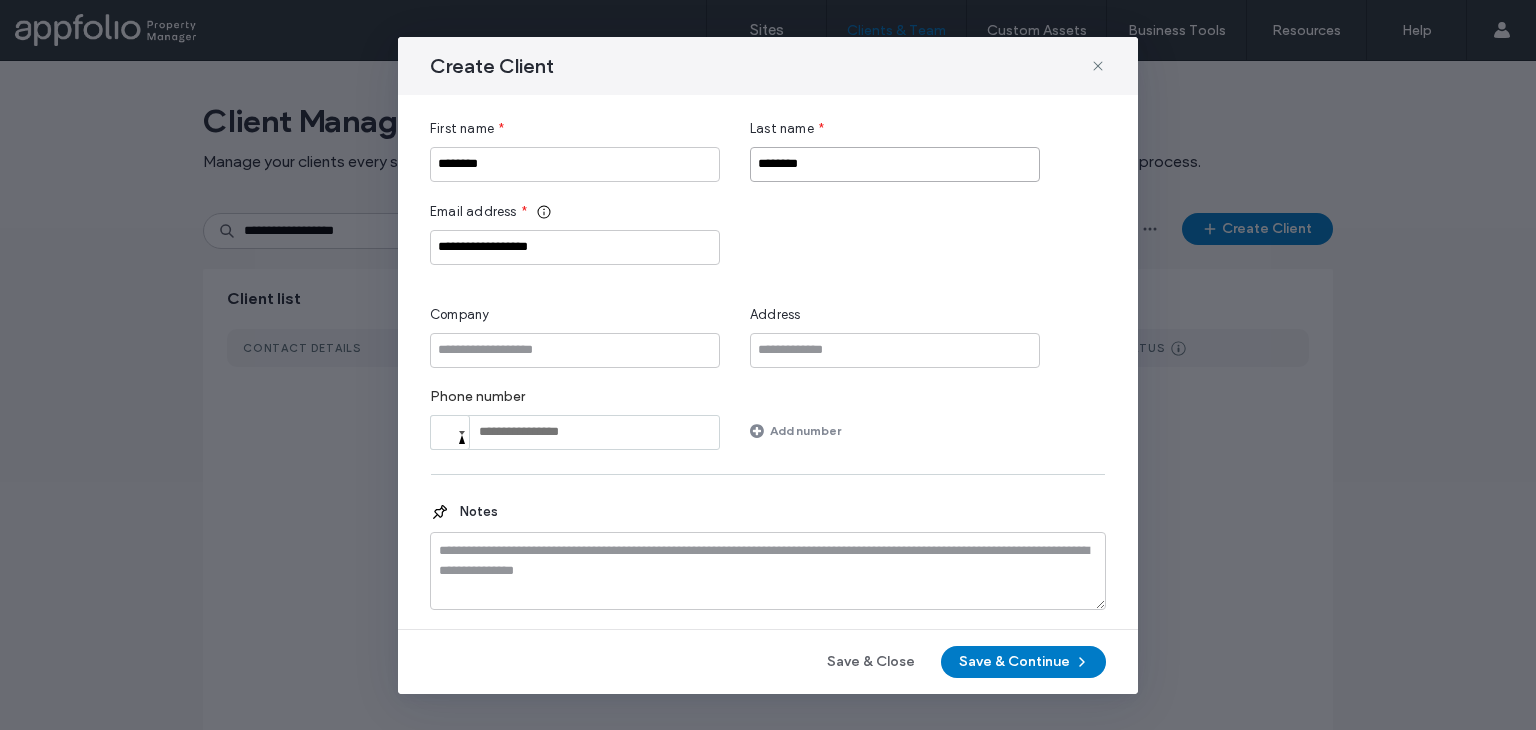 type on "********" 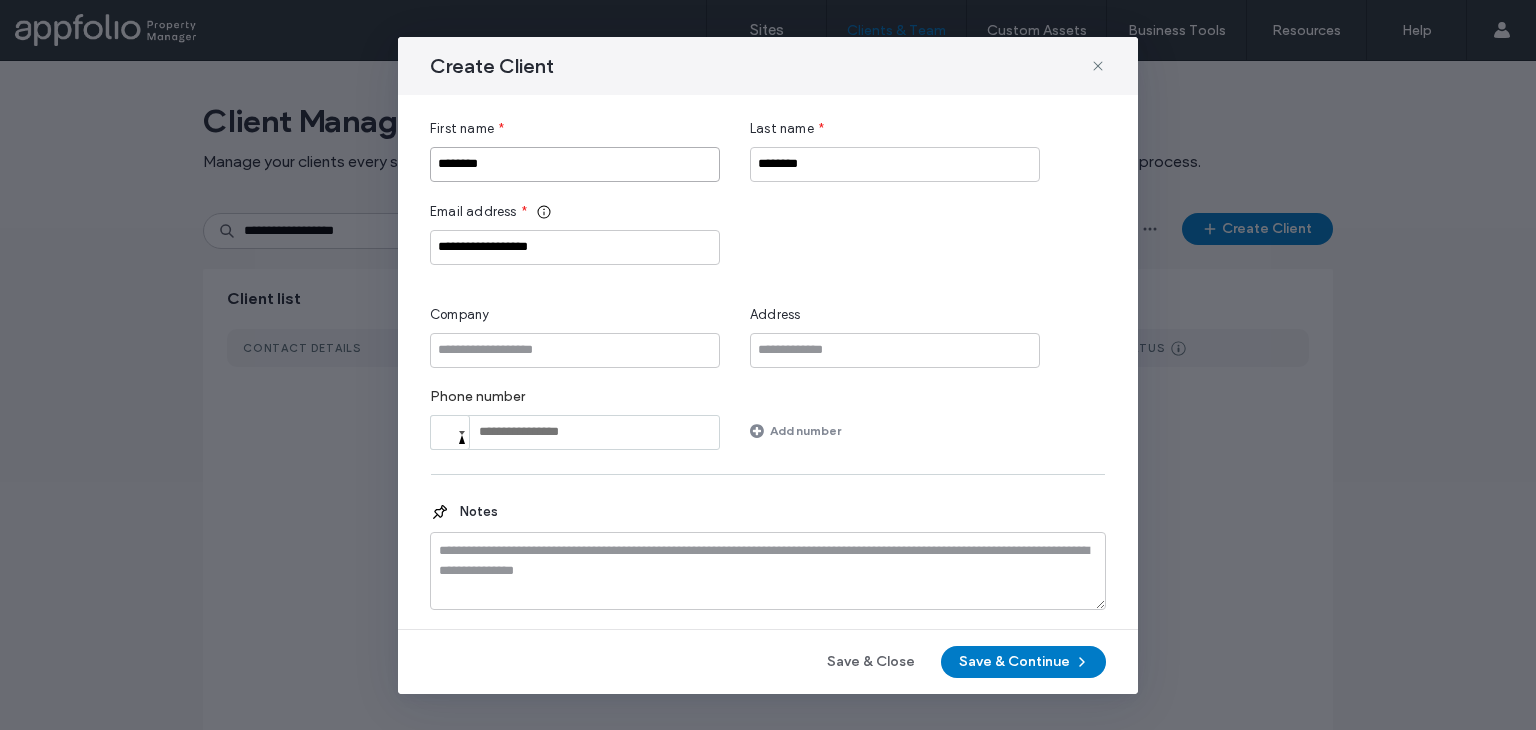 click on "*******" at bounding box center (575, 164) 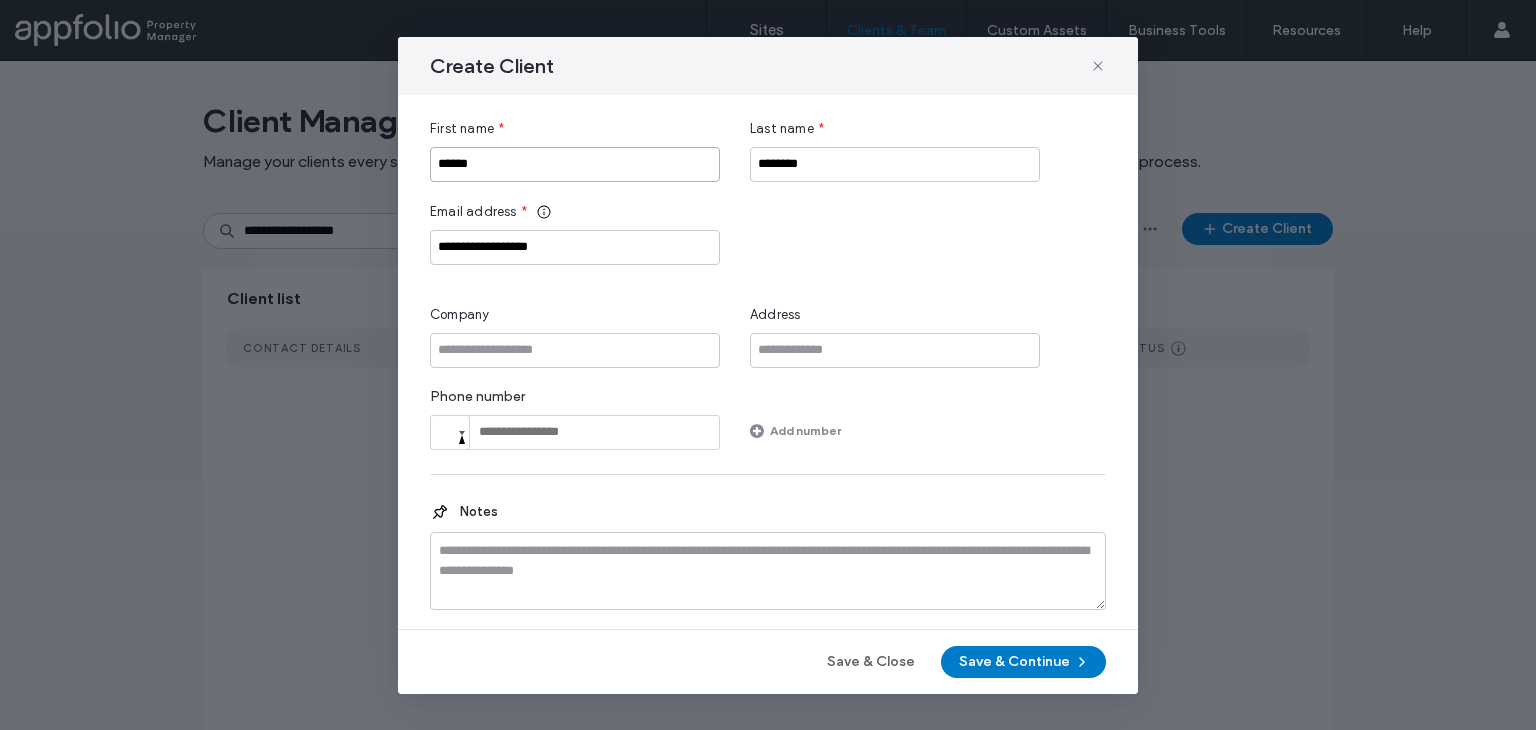 type on "******" 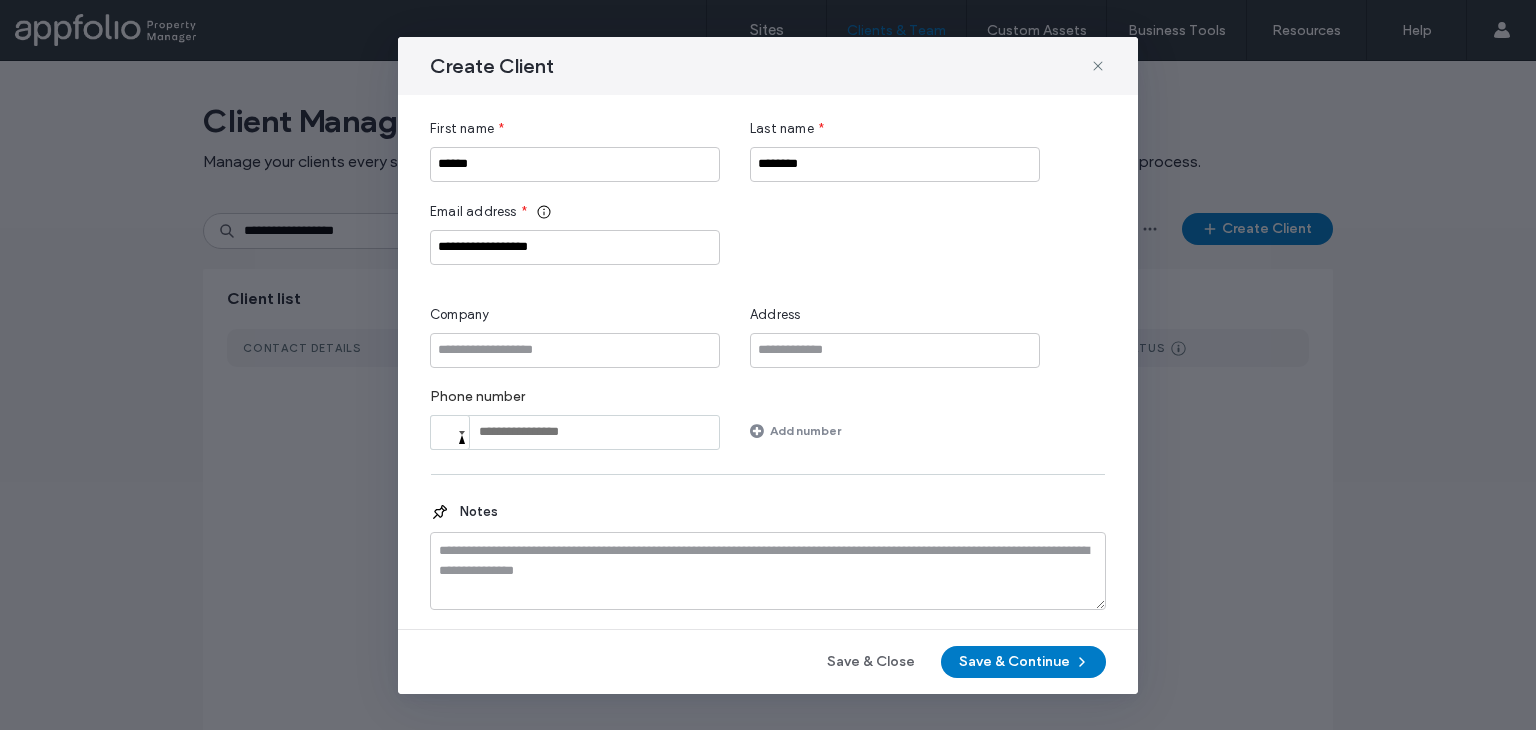 drag, startPoint x: 833, startPoint y: 205, endPoint x: 836, endPoint y: 236, distance: 31.144823 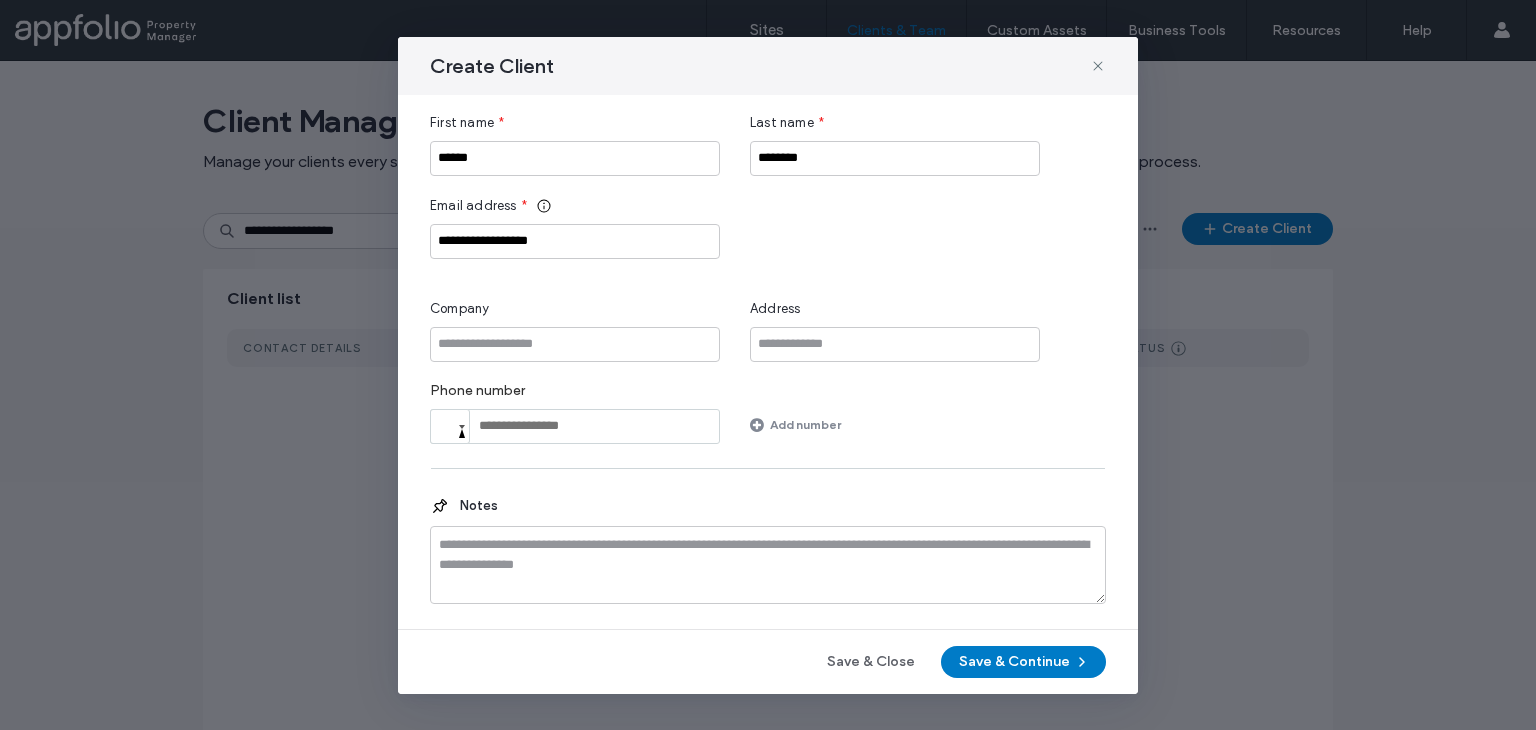 scroll, scrollTop: 8, scrollLeft: 0, axis: vertical 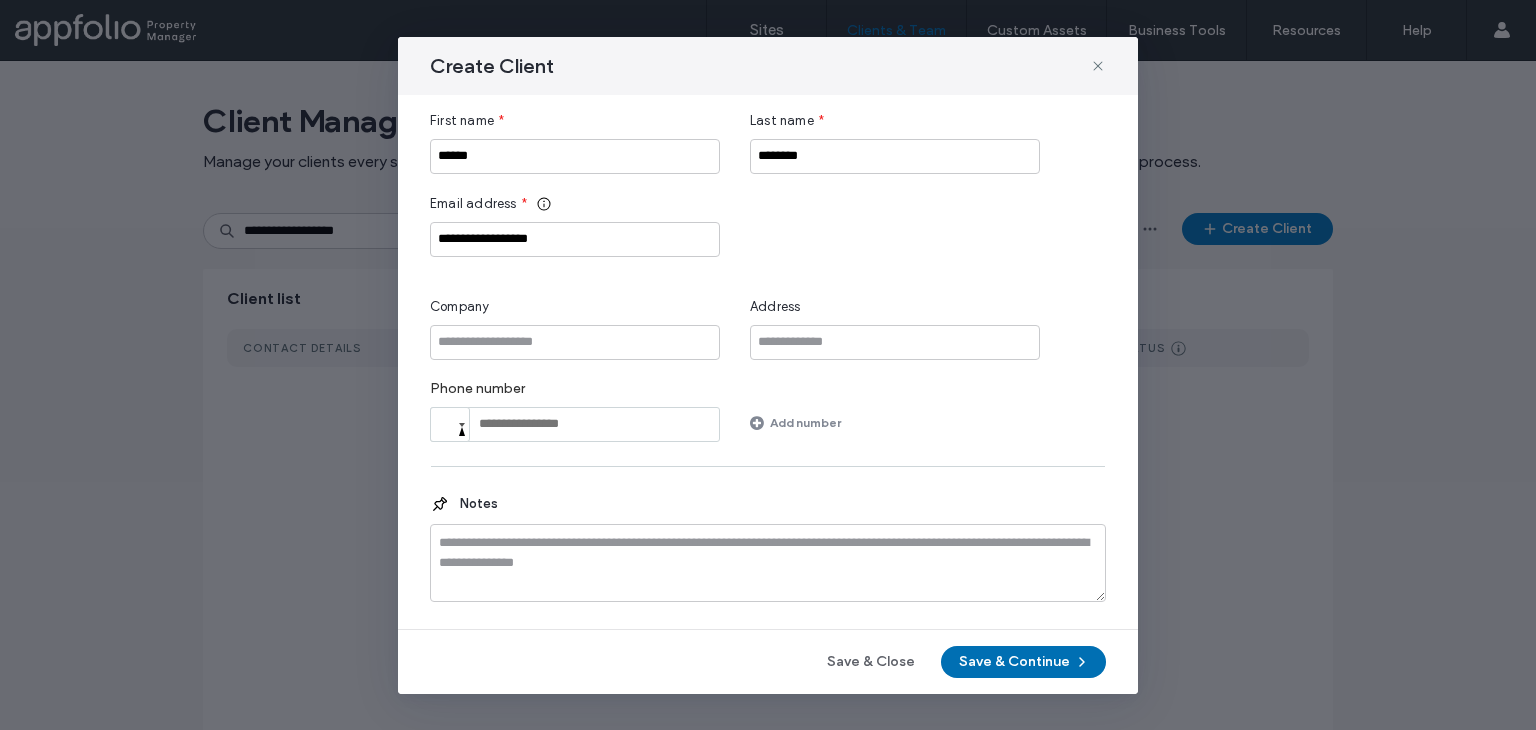 click on "Save & Continue" at bounding box center (1023, 662) 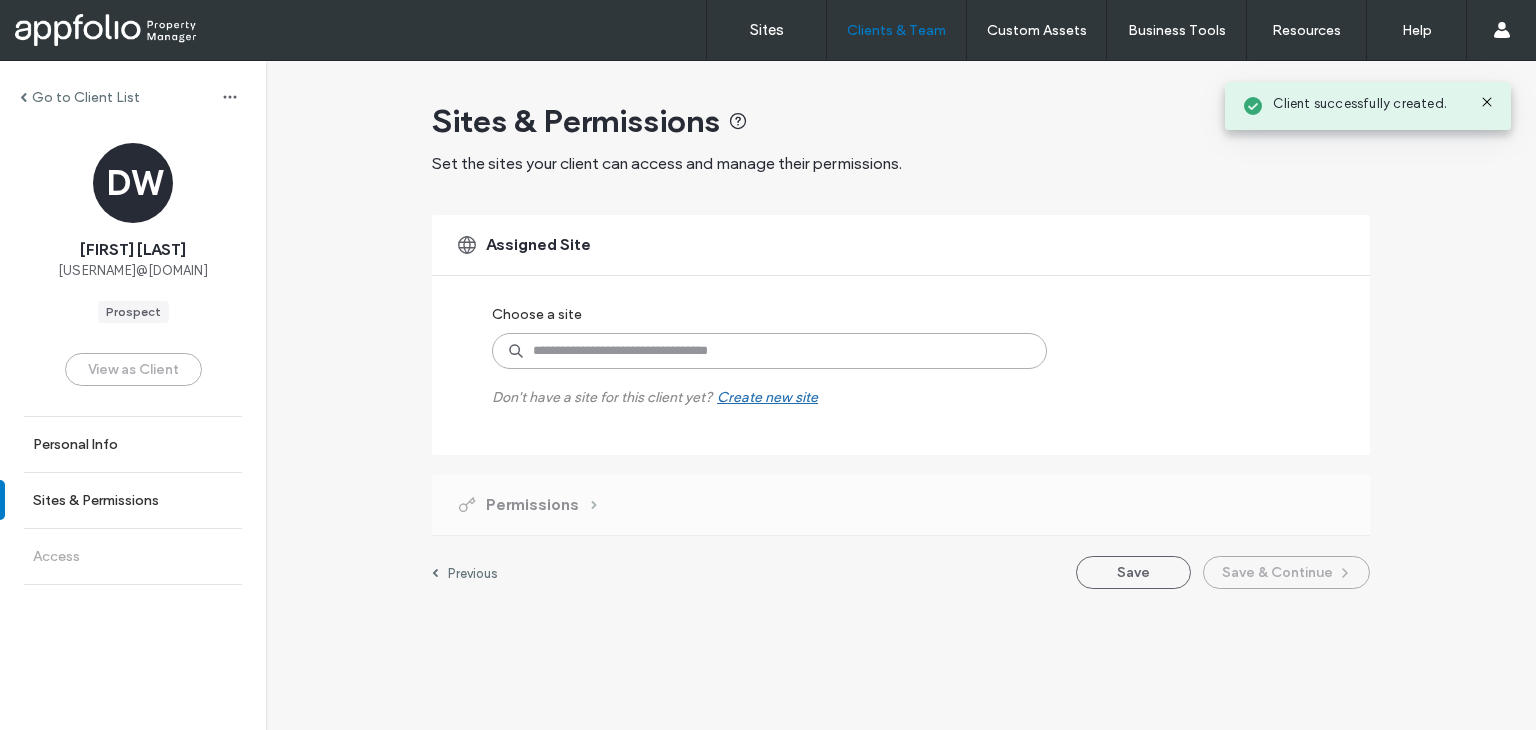 click at bounding box center (769, 351) 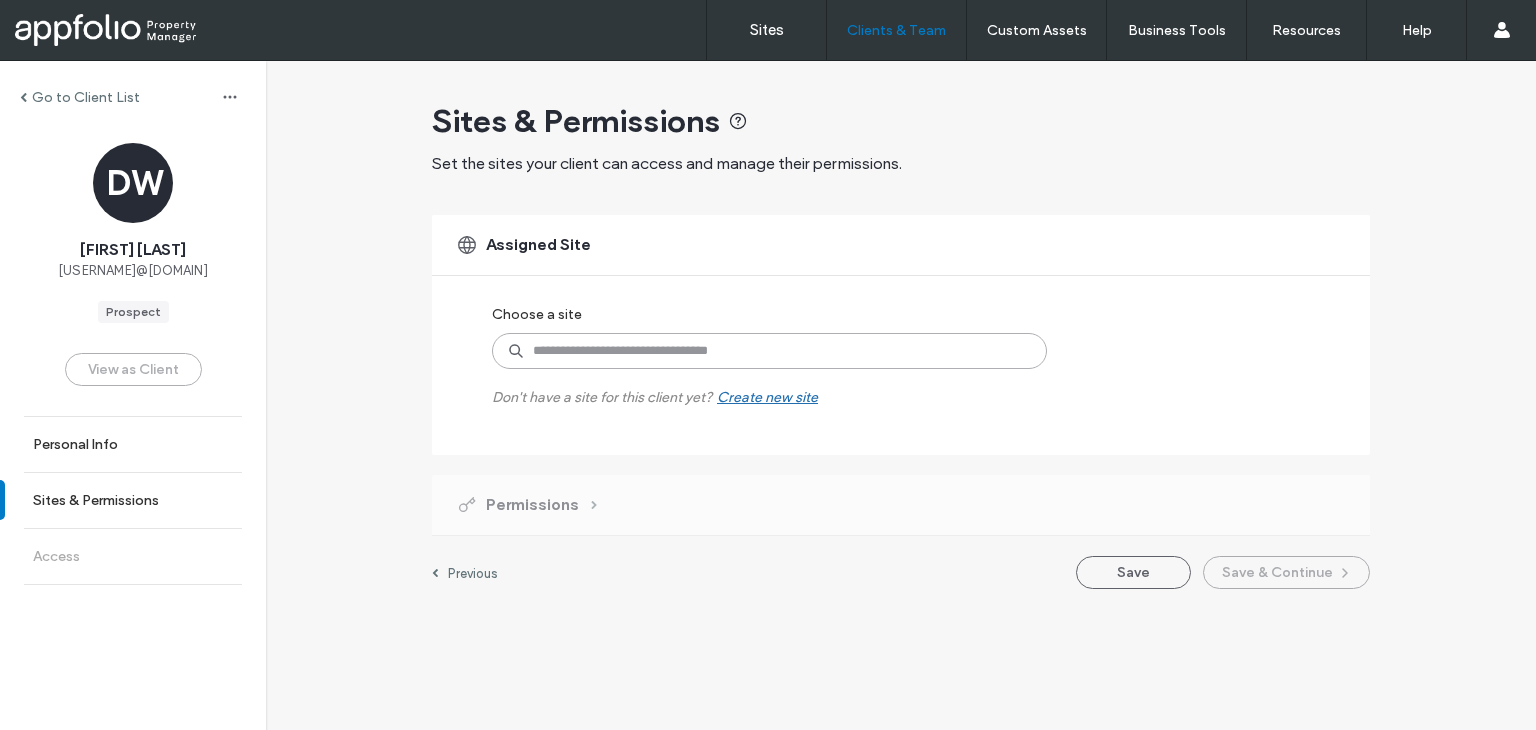 click at bounding box center (769, 351) 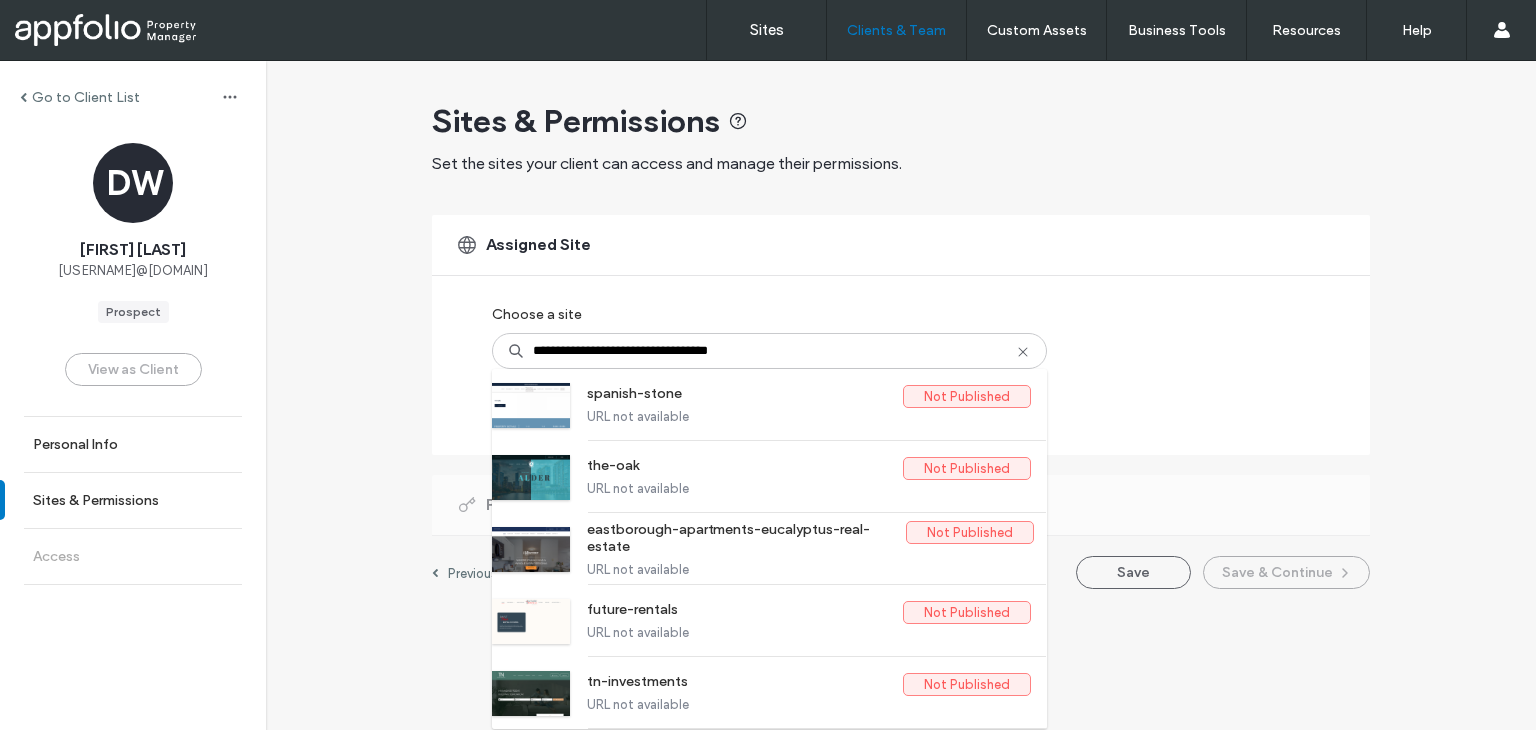 click on "Assigned Site" at bounding box center [901, 245] 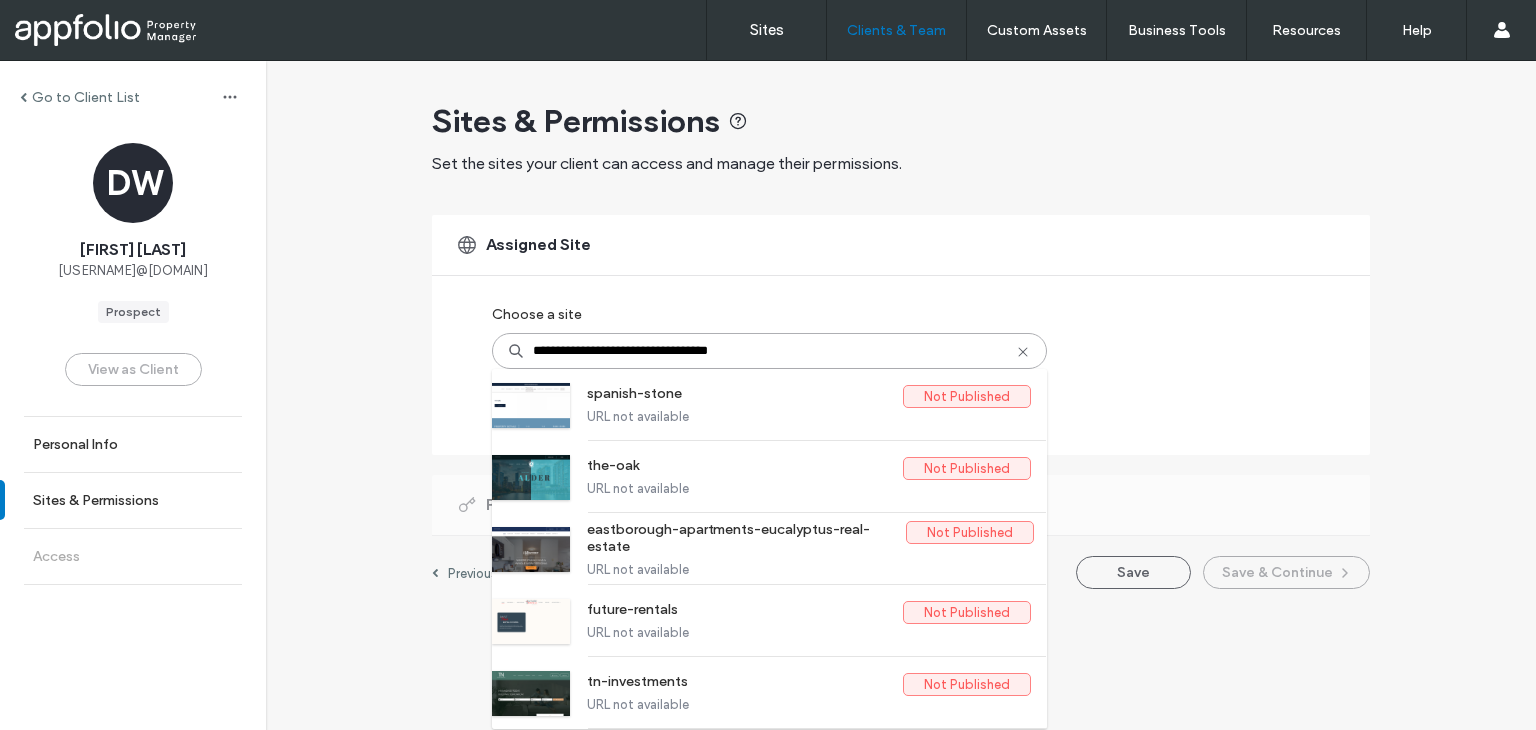 click on "**********" at bounding box center [769, 351] 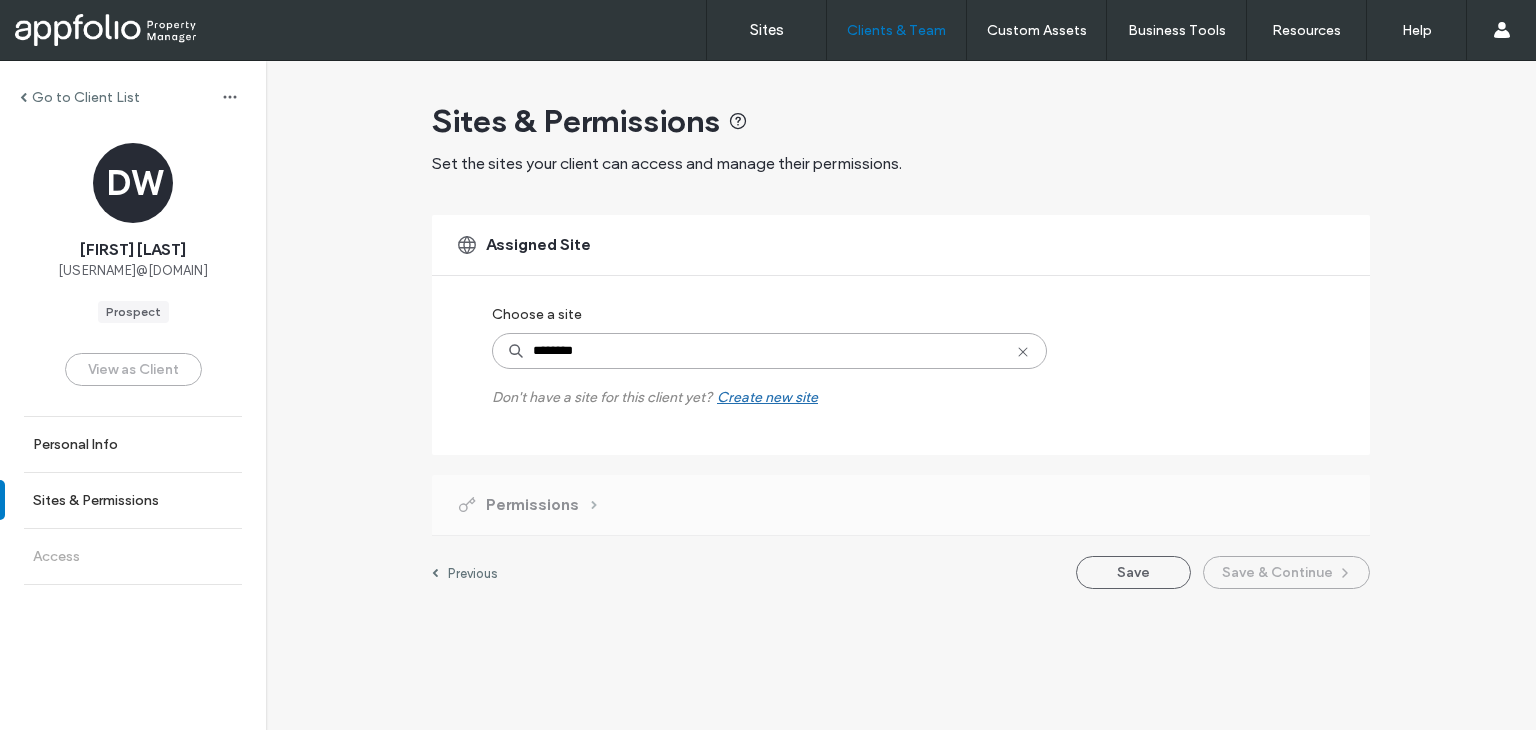 type on "********" 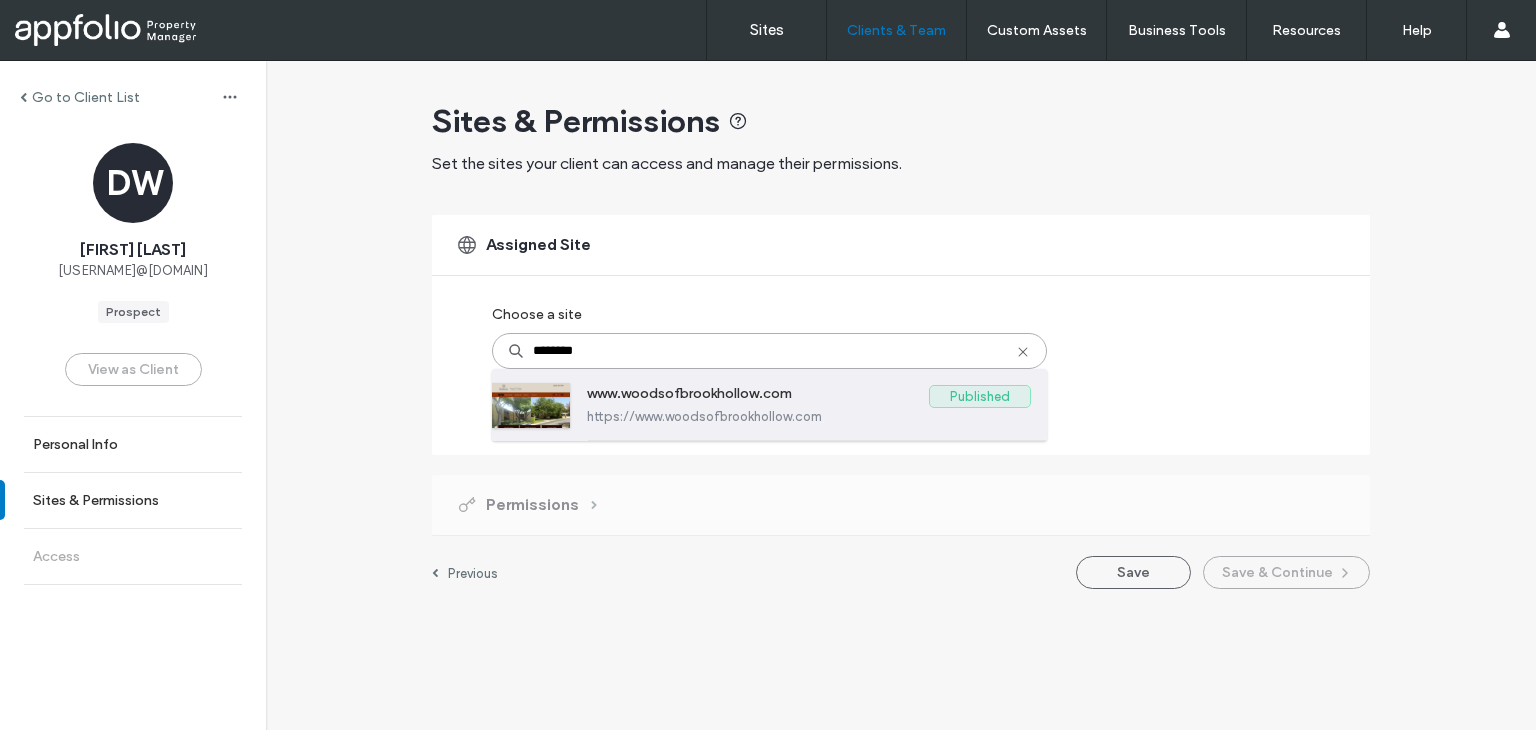 click on "www.woodsofbrookhollow.com" at bounding box center (758, 397) 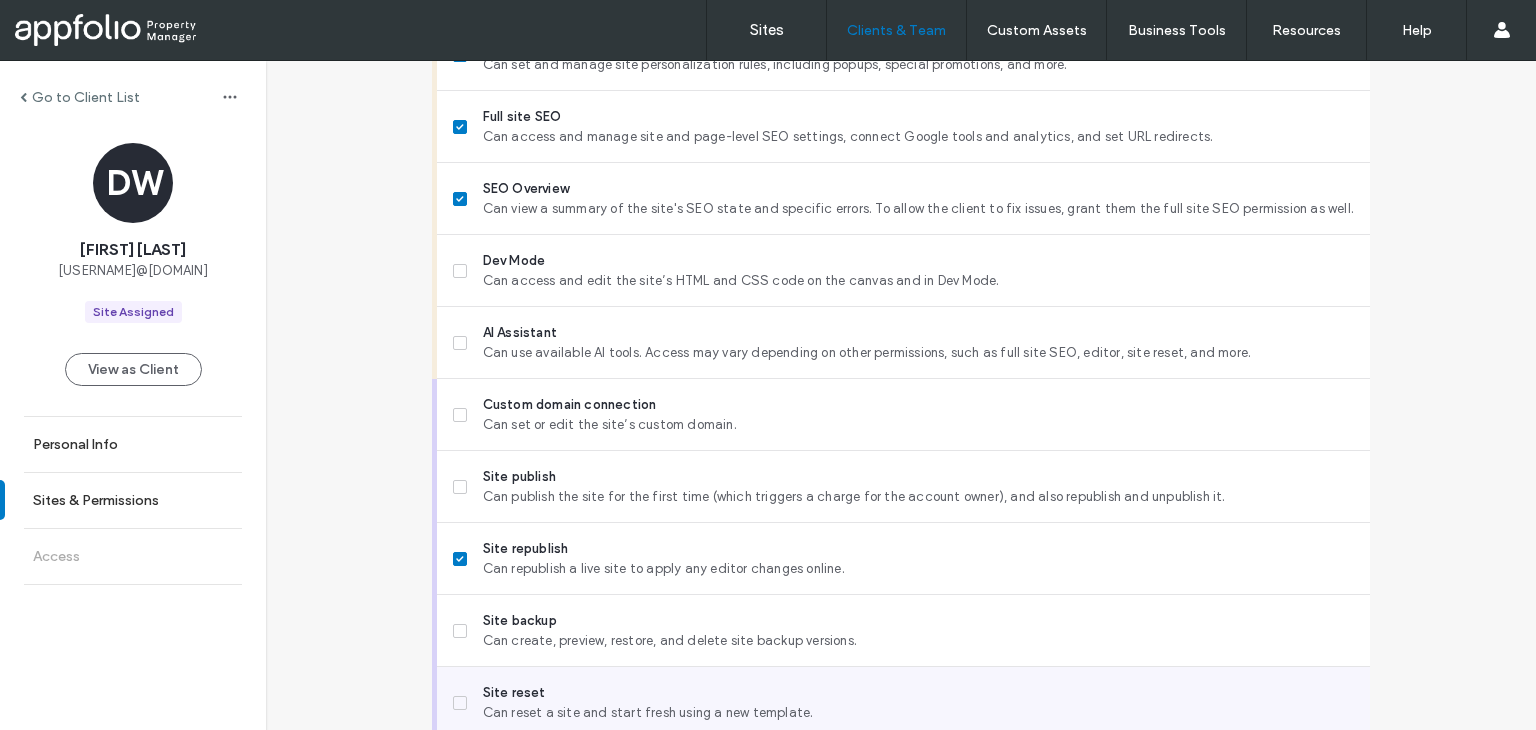 scroll, scrollTop: 1744, scrollLeft: 0, axis: vertical 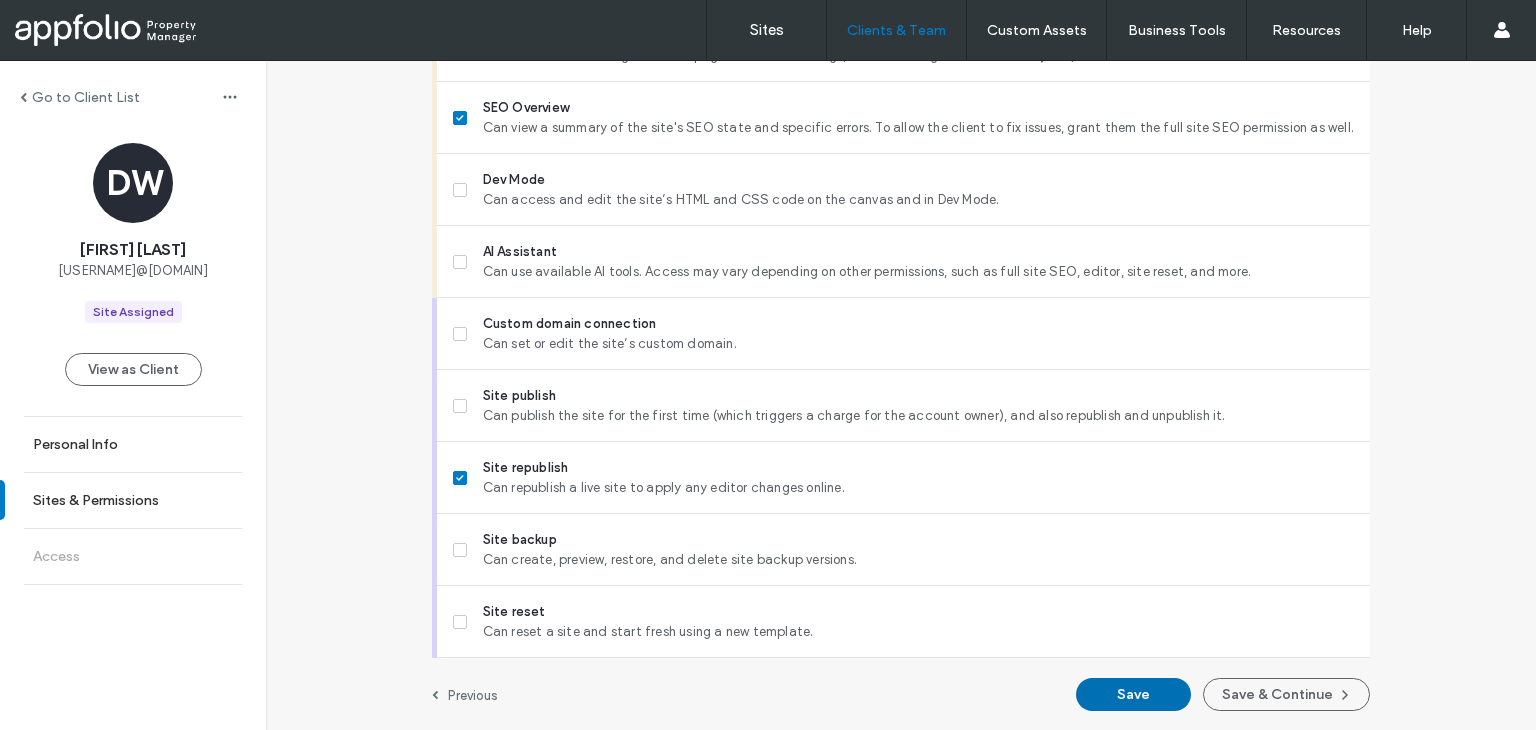 click on "Save" at bounding box center (1133, 694) 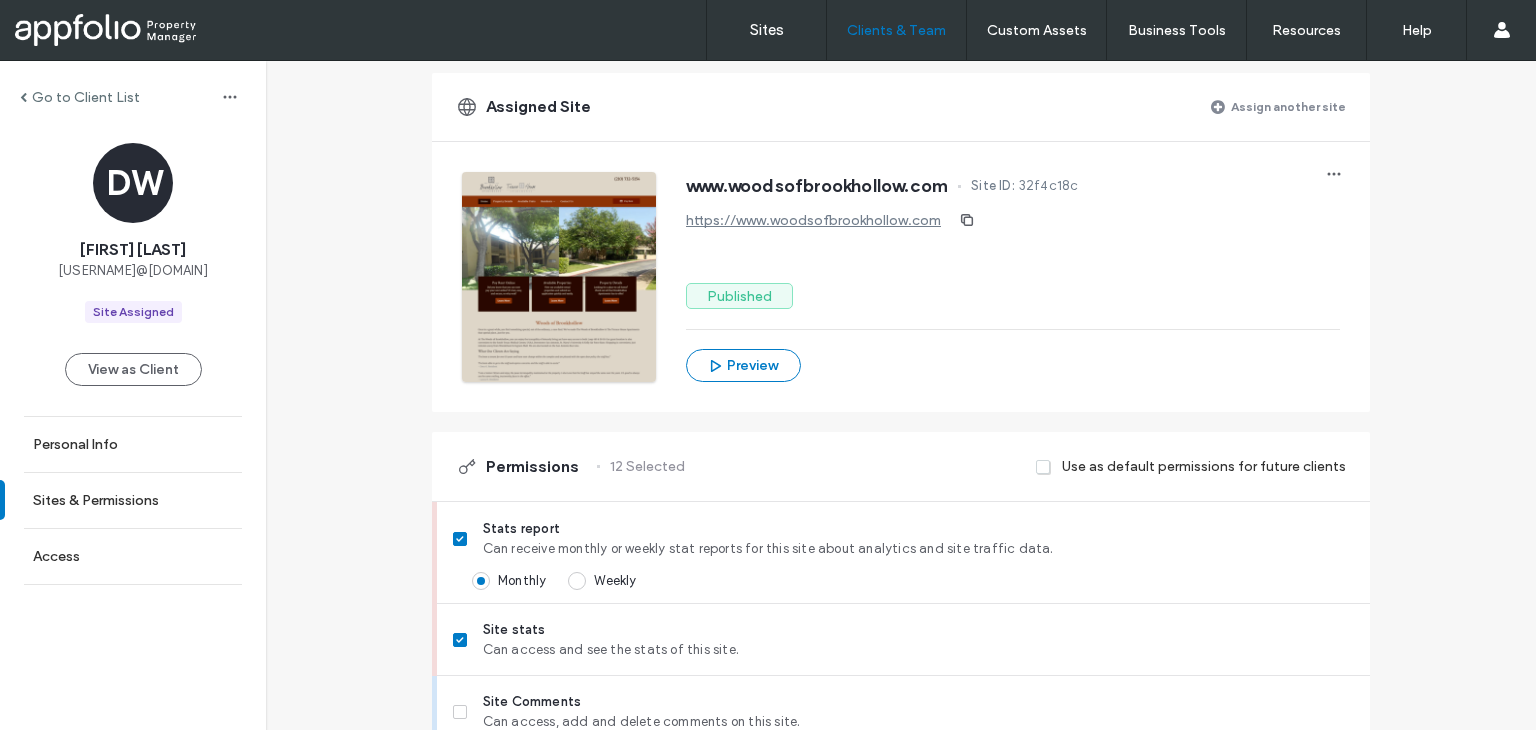 scroll, scrollTop: 0, scrollLeft: 0, axis: both 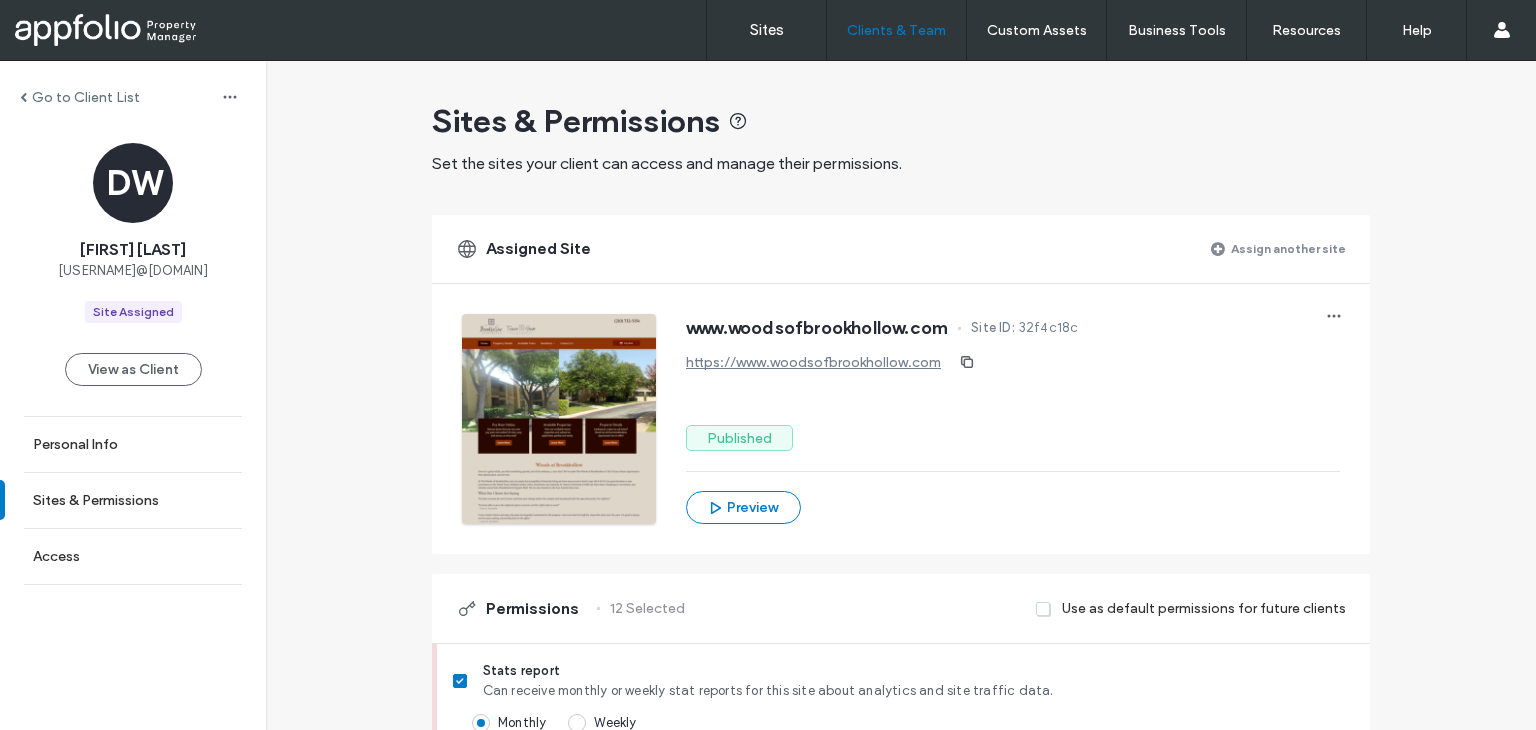 click on "Assign another site" at bounding box center (1288, 248) 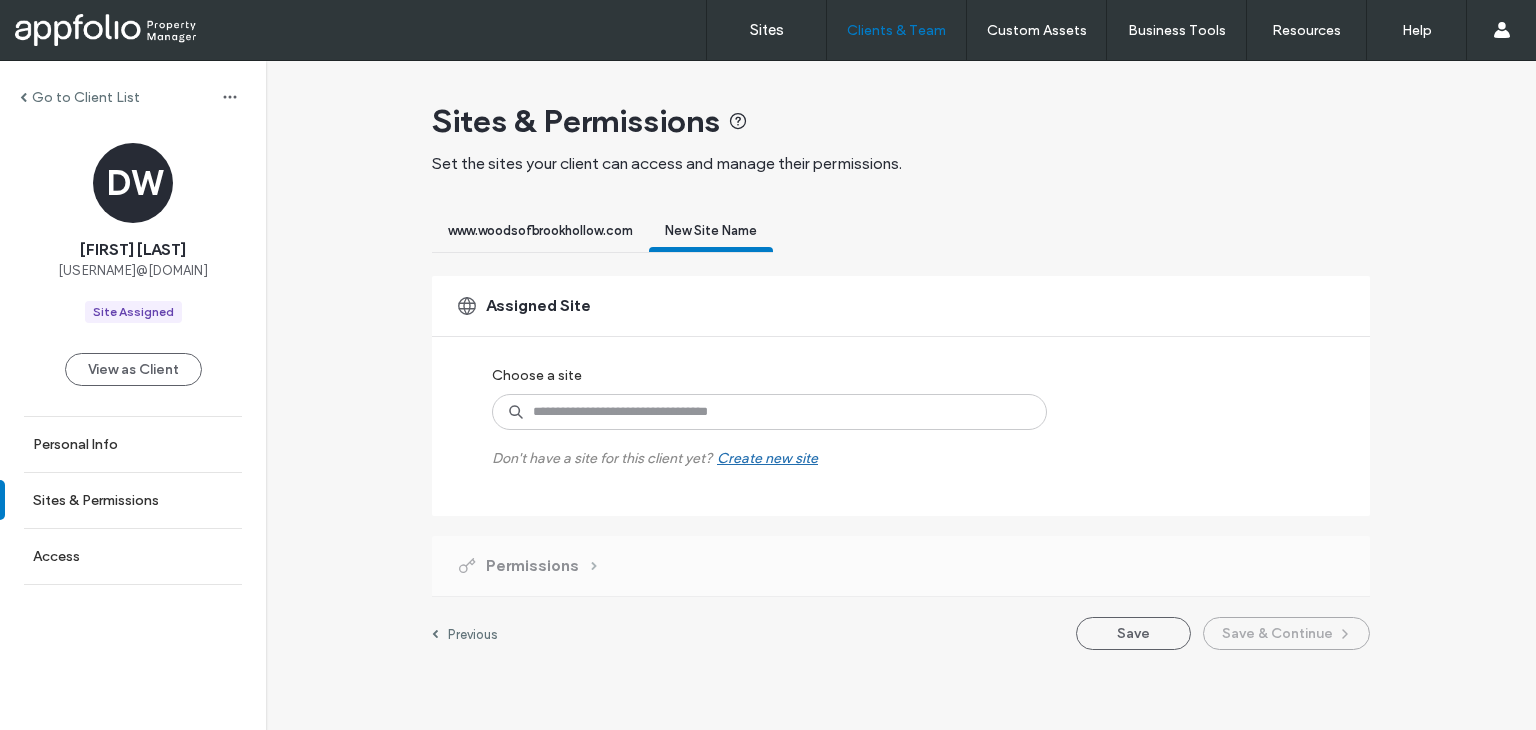 click on "Choose a site Don't have a site for this client yet? Create new site" at bounding box center (747, 412) 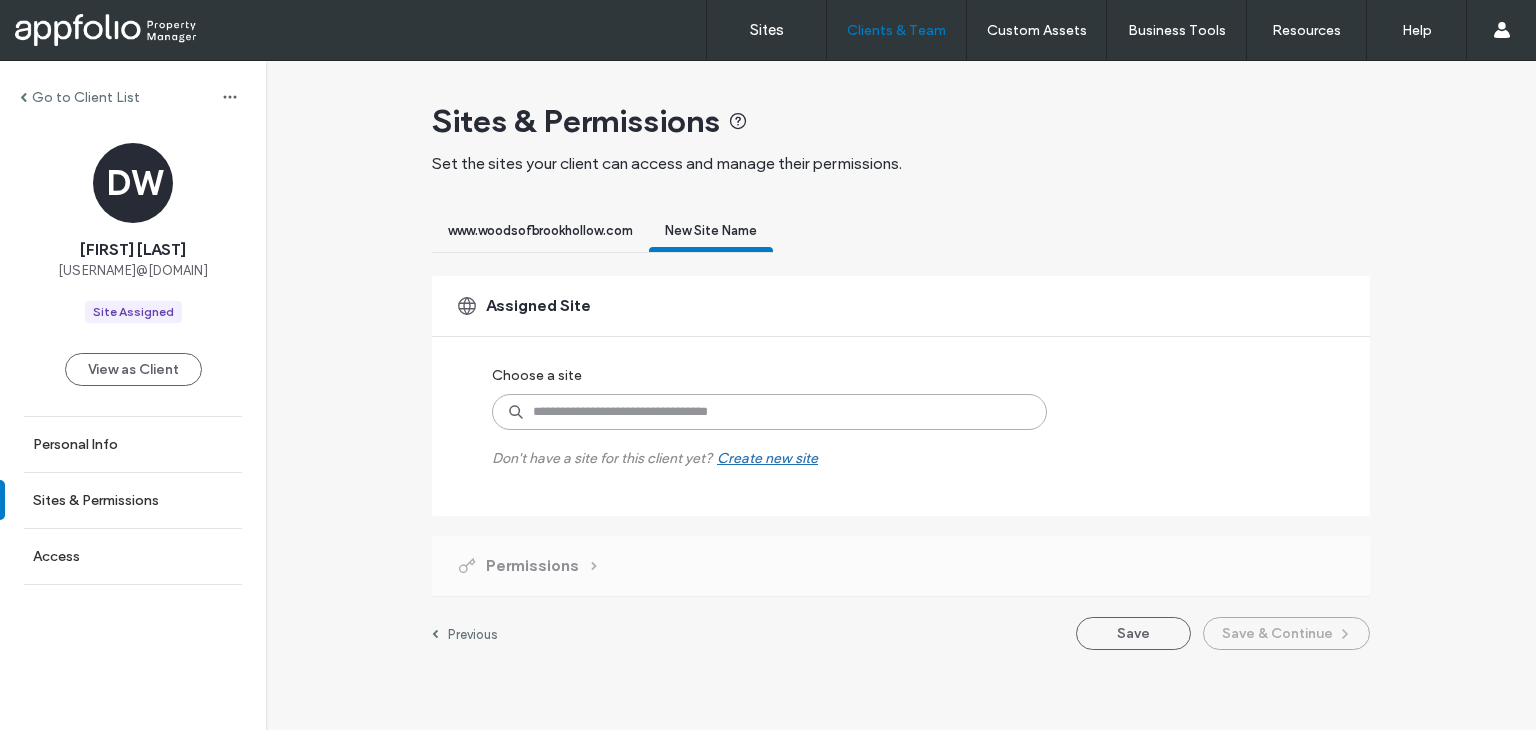 click at bounding box center [769, 412] 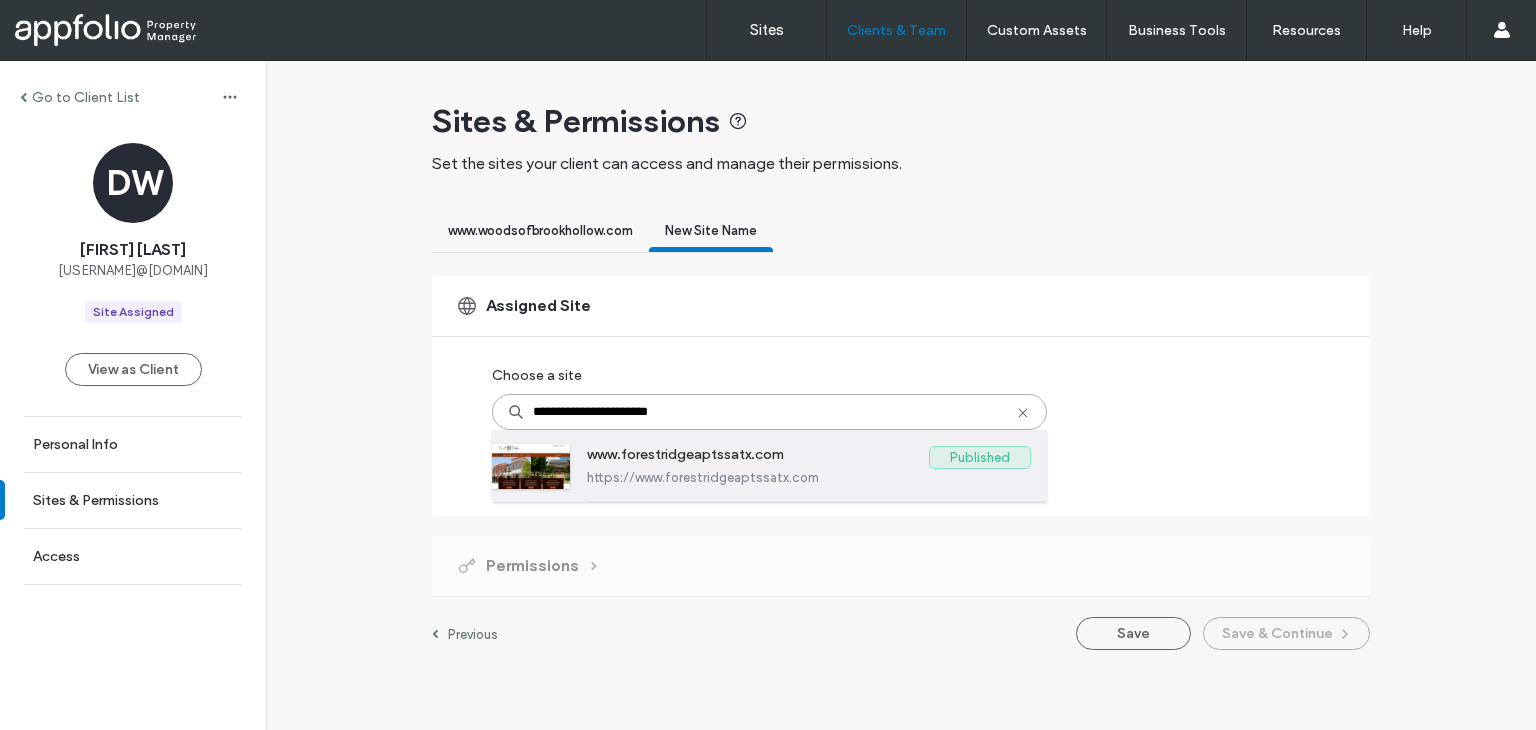 click on "www.forestridgeaptssatx.com" at bounding box center (758, 458) 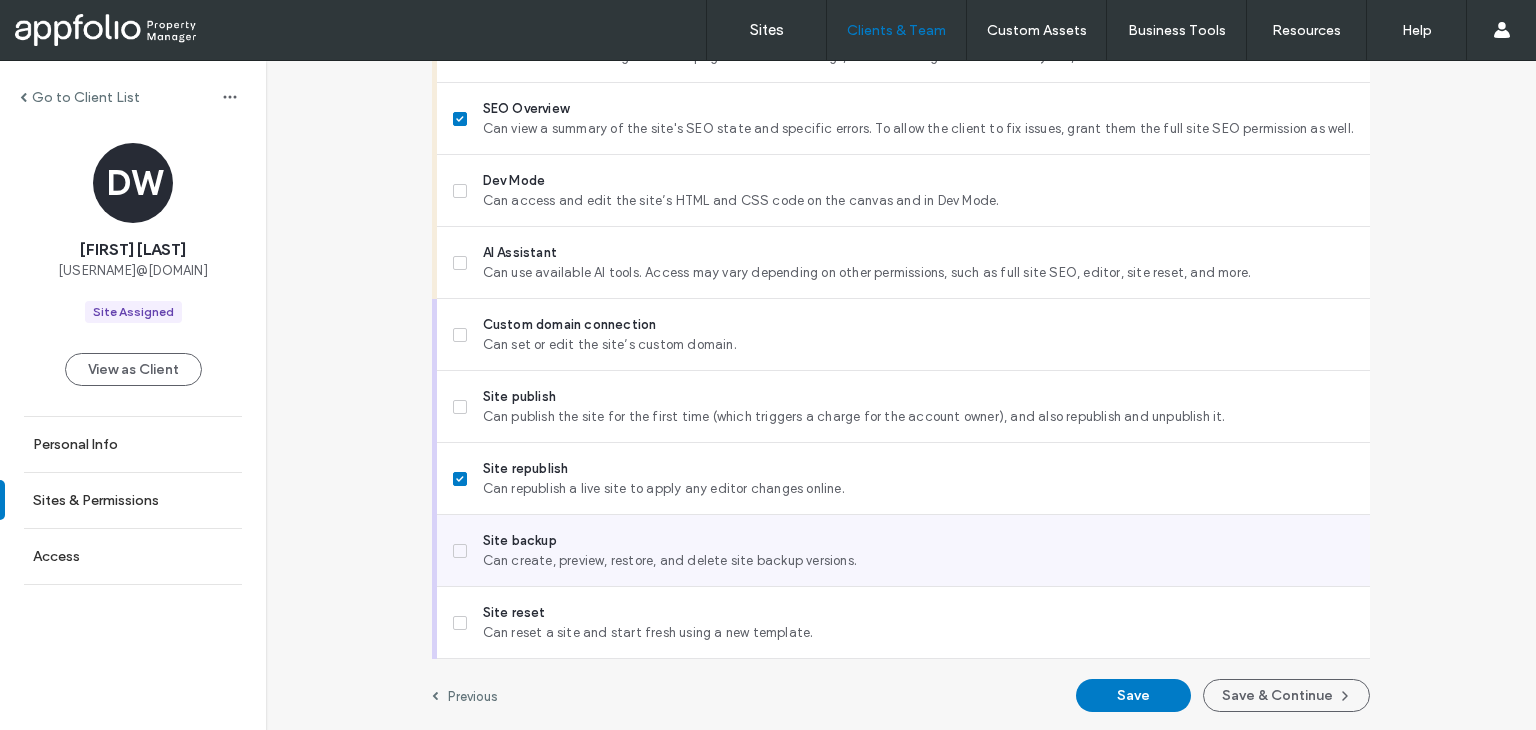 scroll, scrollTop: 1804, scrollLeft: 0, axis: vertical 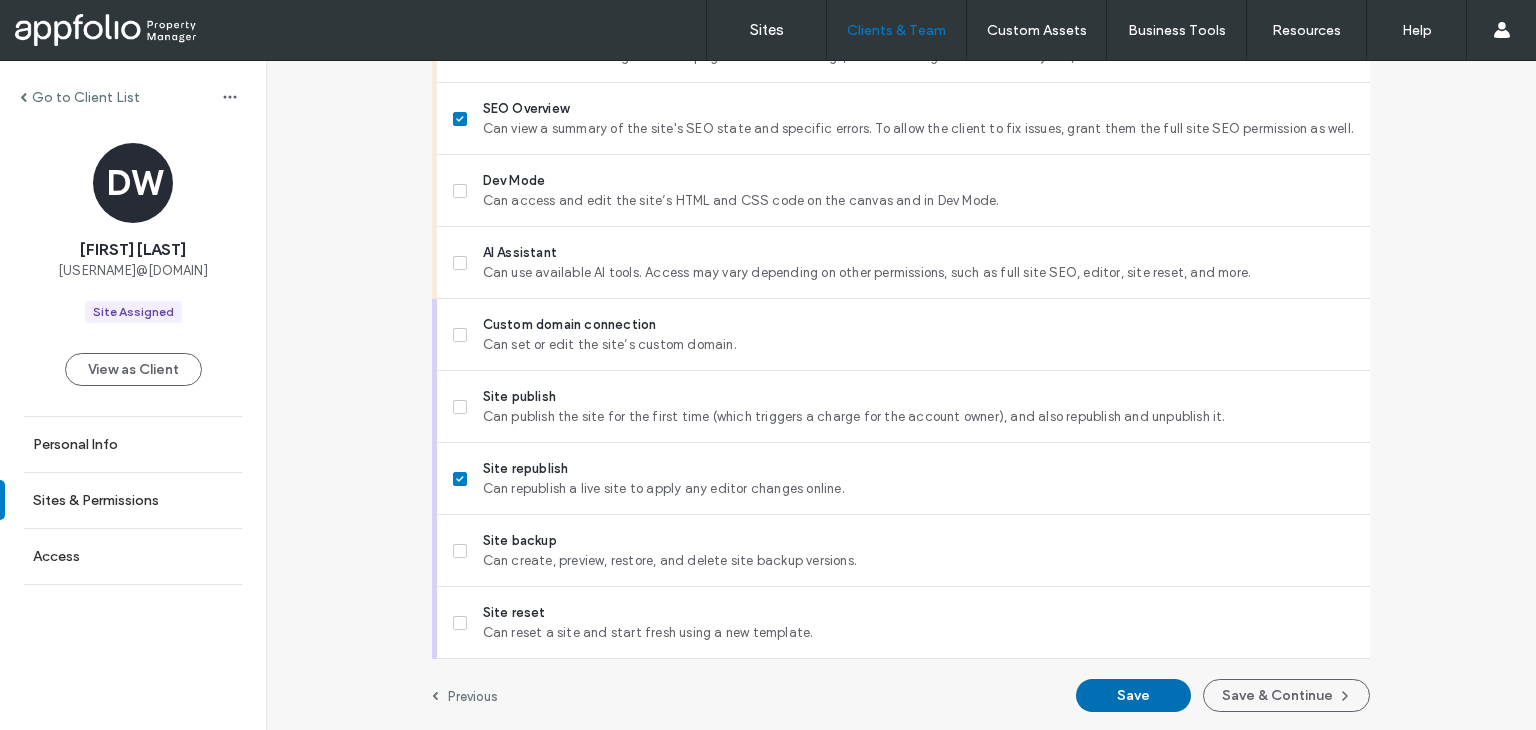 click on "Save" at bounding box center [1133, 695] 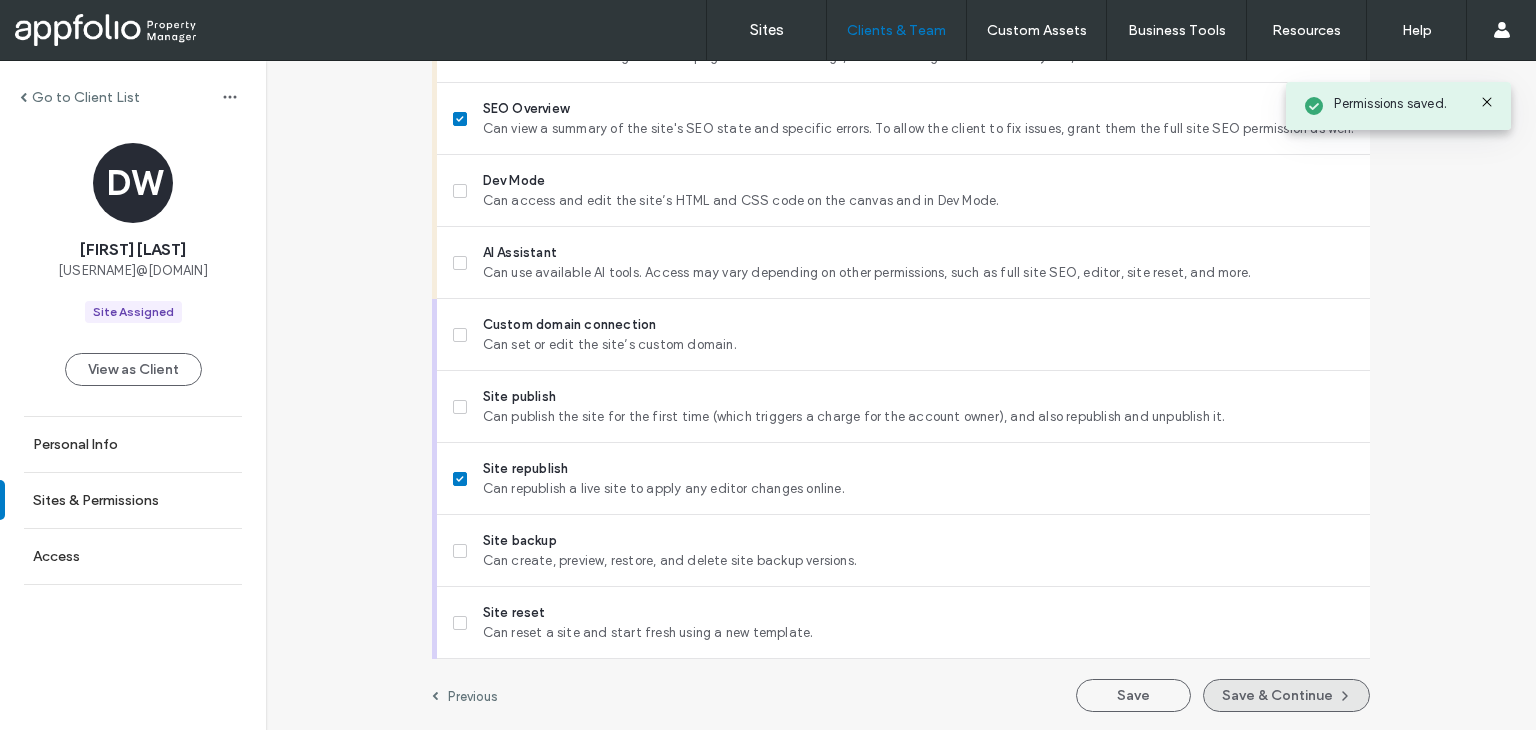 click on "Save & Continue" at bounding box center (1286, 695) 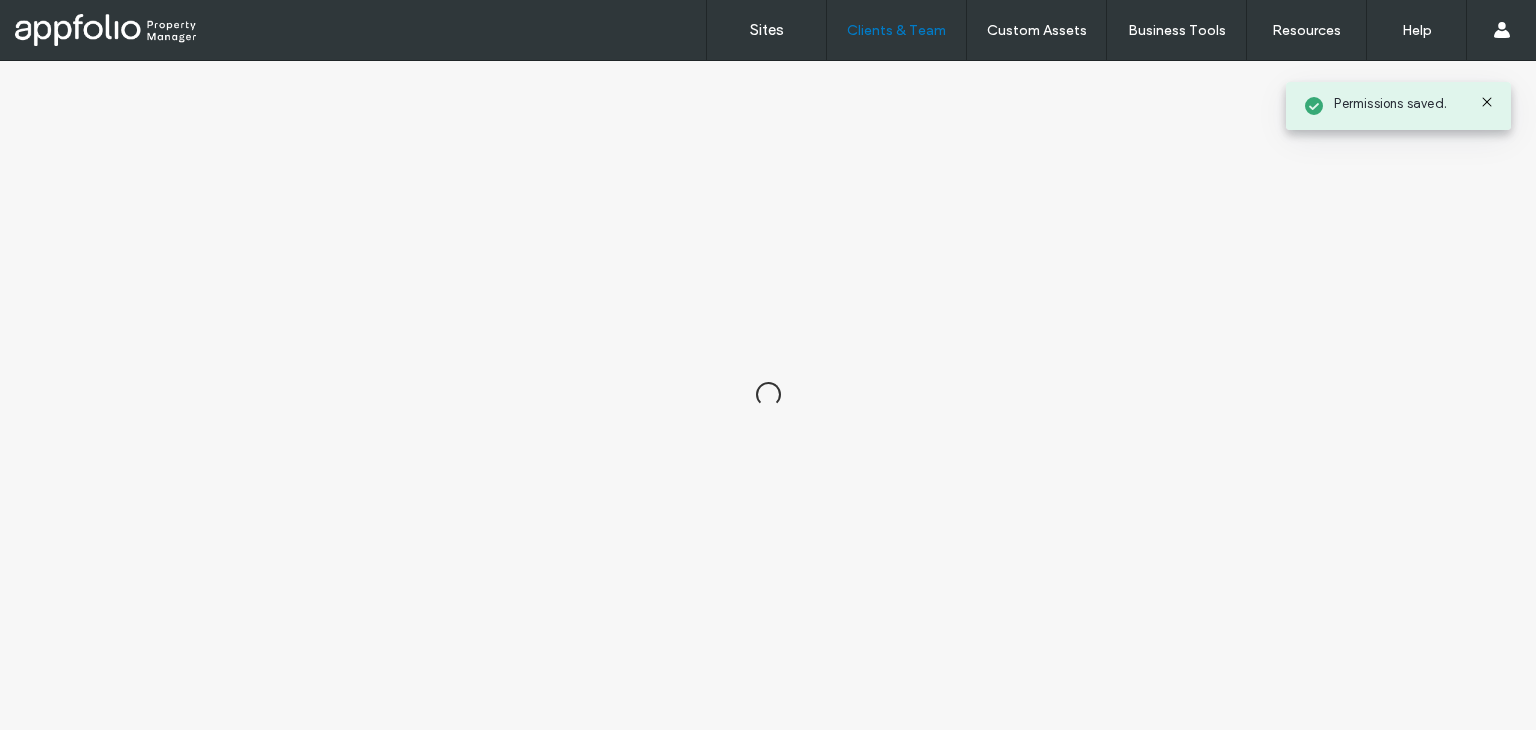scroll, scrollTop: 0, scrollLeft: 0, axis: both 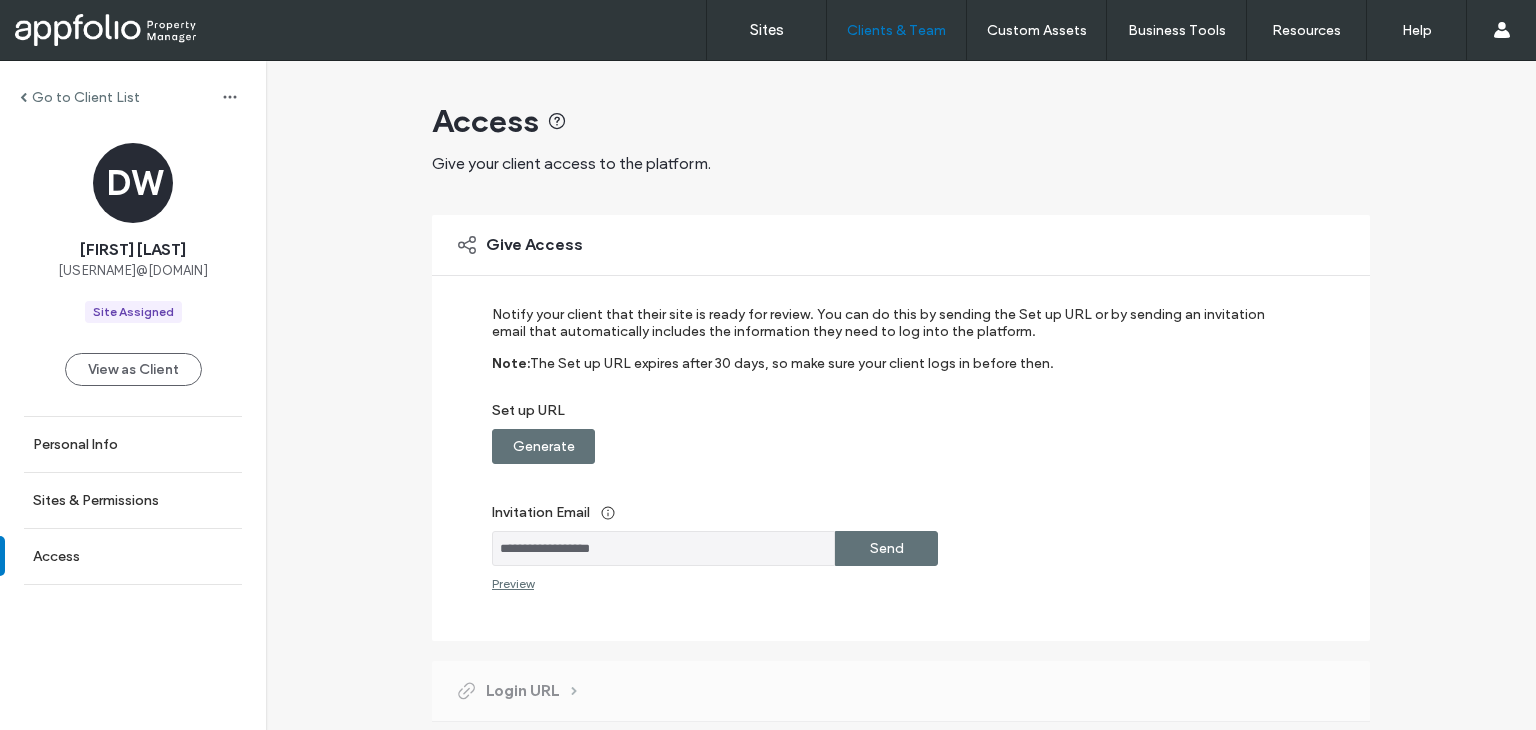 click on "Send" at bounding box center [886, 548] 